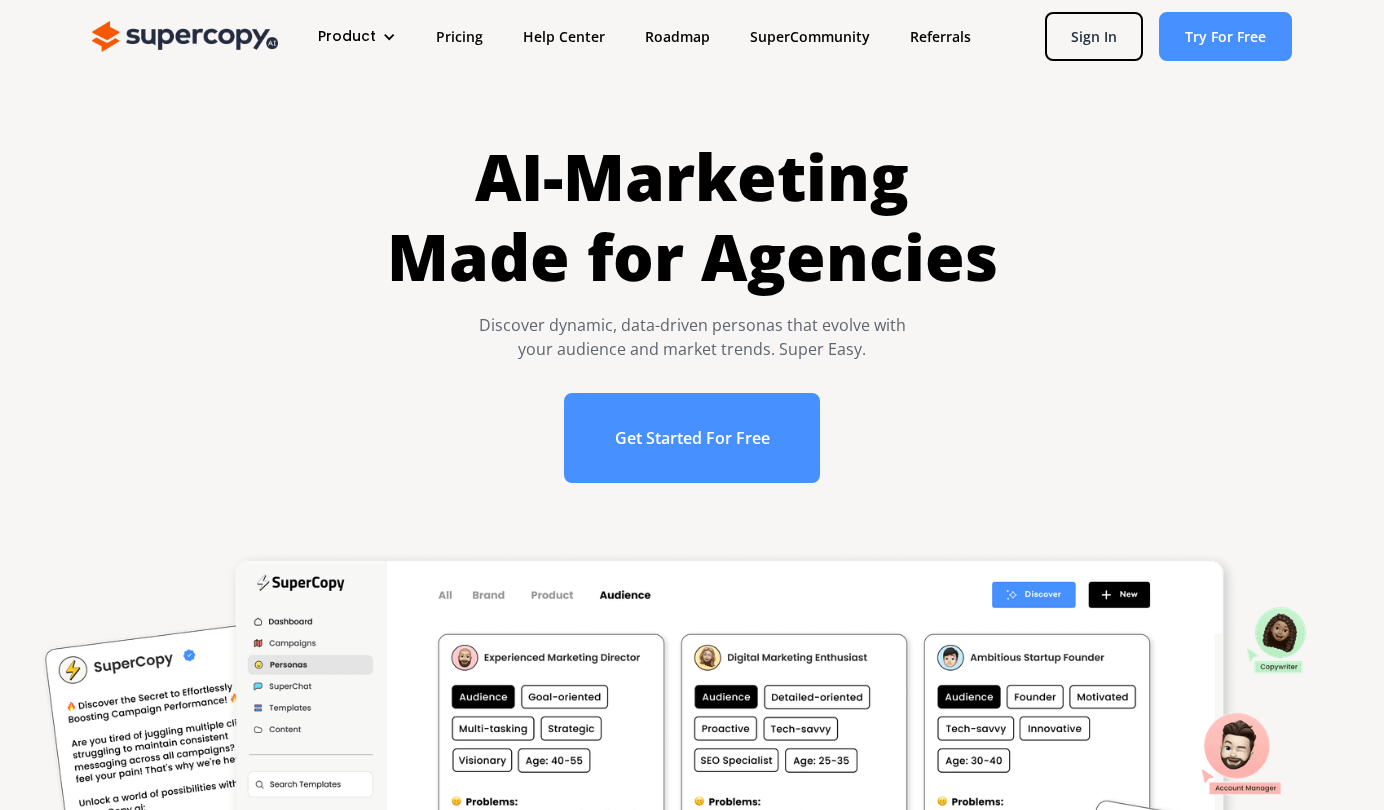 scroll, scrollTop: 0, scrollLeft: 0, axis: both 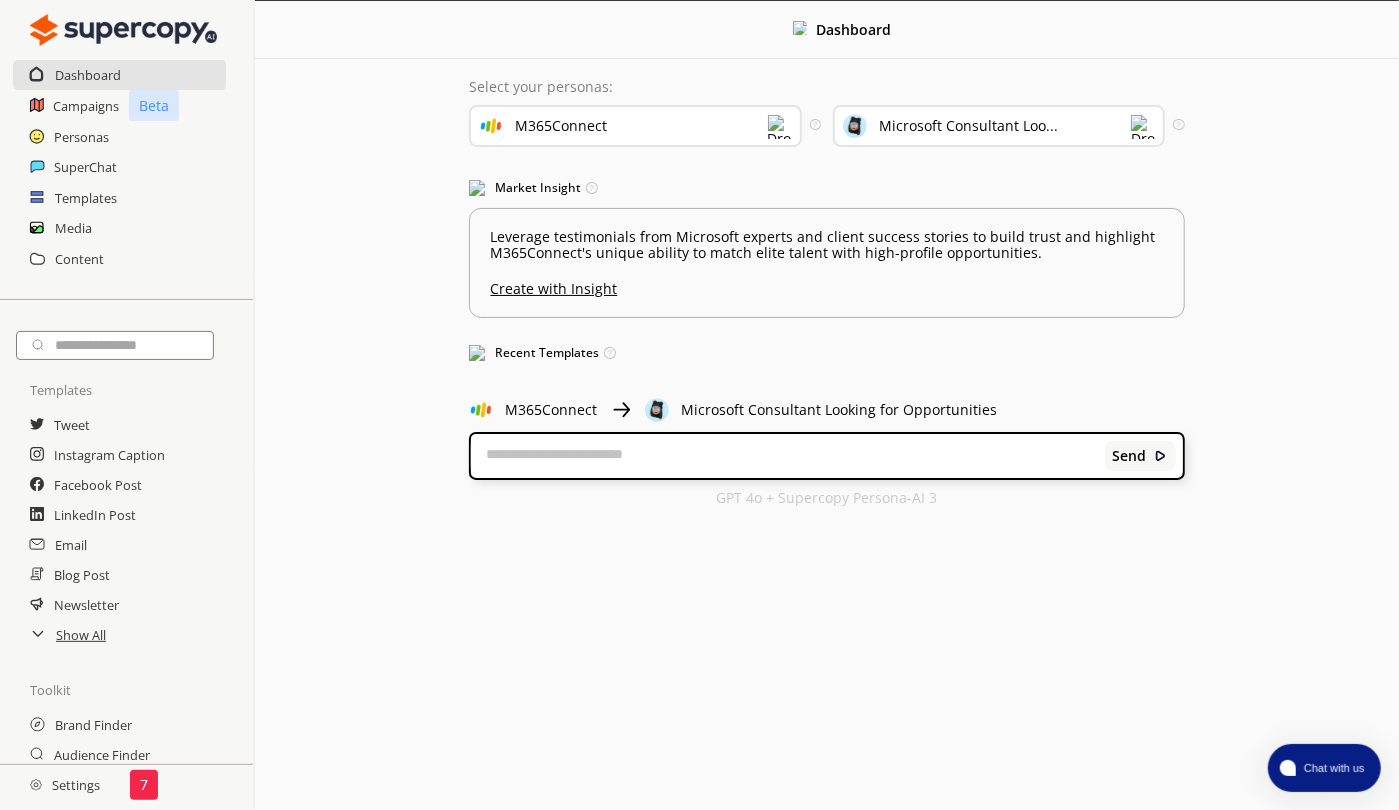 click on "Microsoft Consultant Loo..." at bounding box center (999, 126) 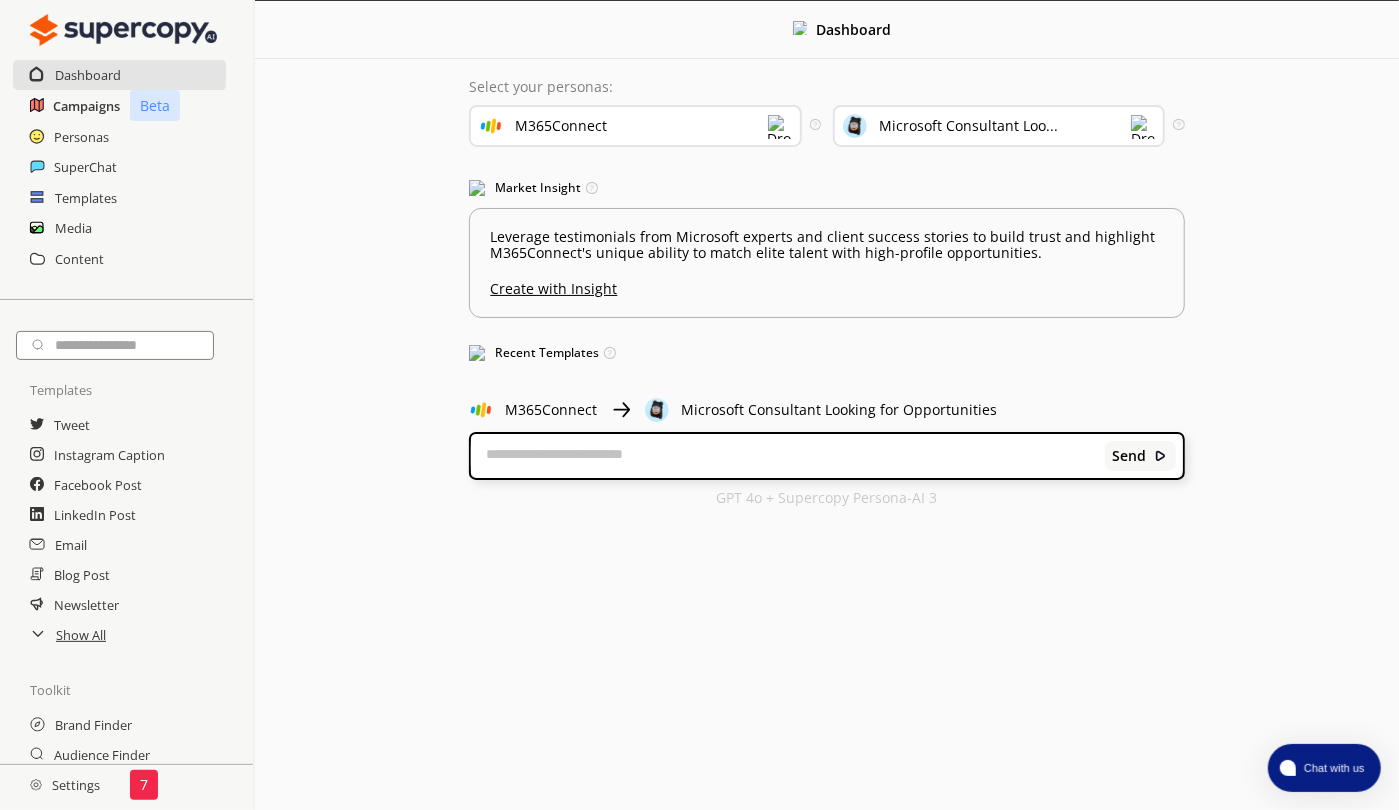 click on "Campaigns" at bounding box center (86, 106) 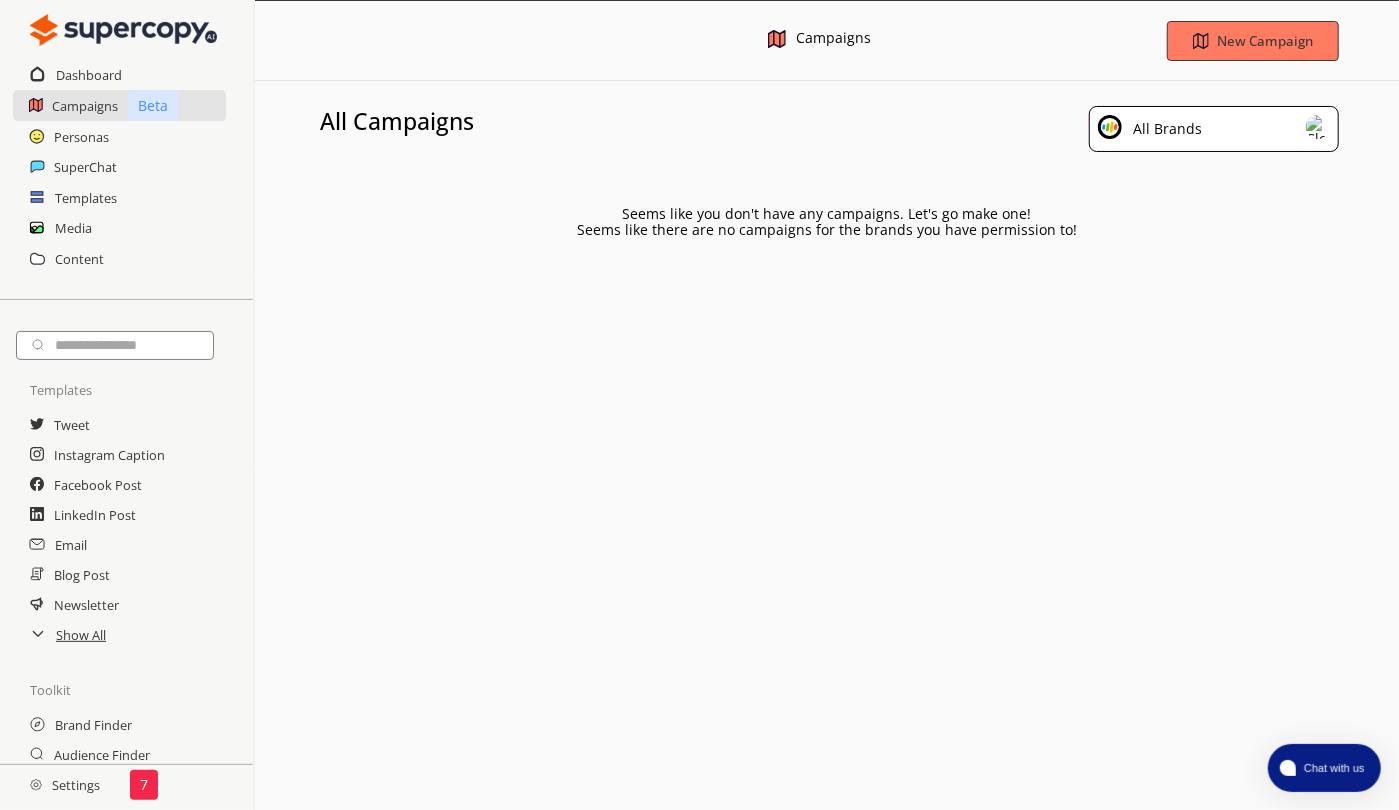 click on "All Brands" at bounding box center (1164, 129) 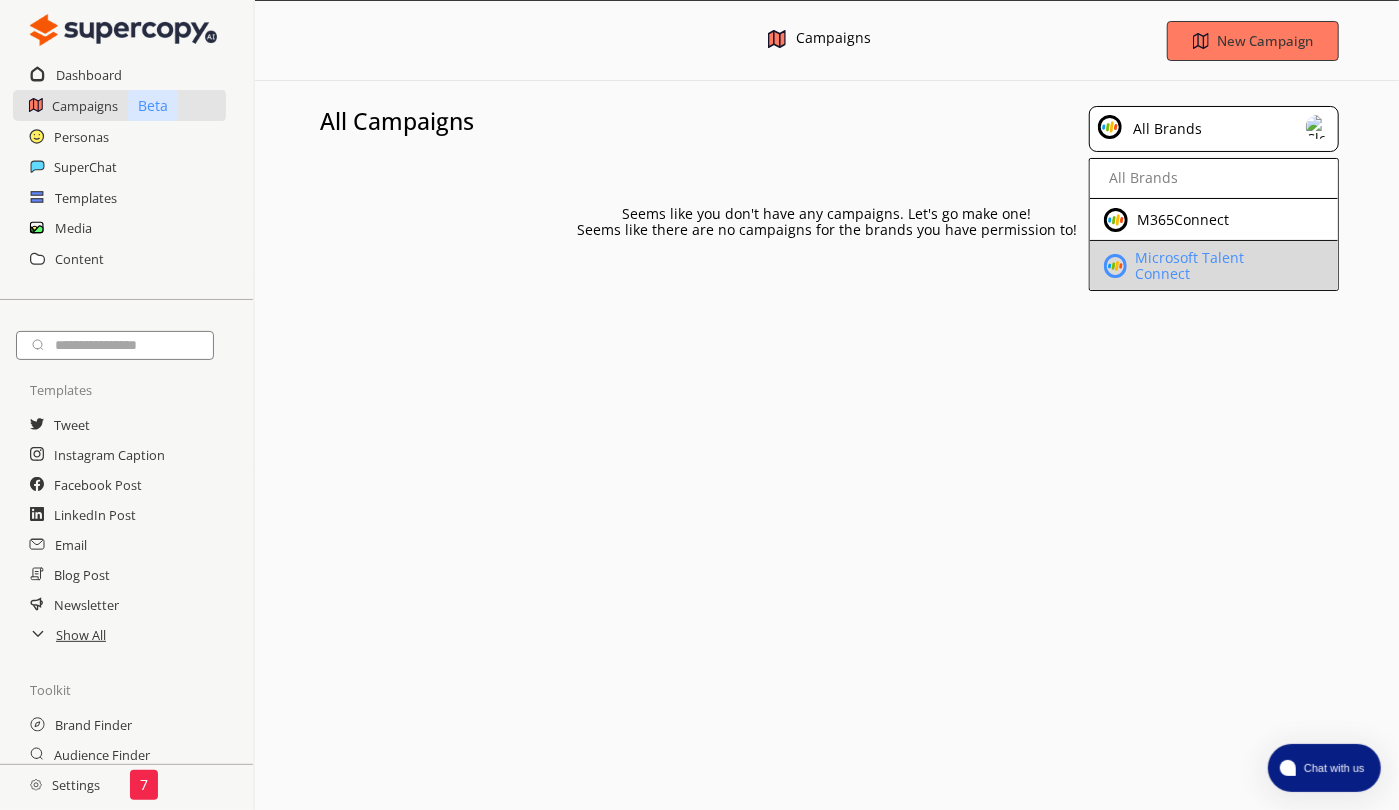 click on "Microsoft Talent Connect" at bounding box center [1211, 266] 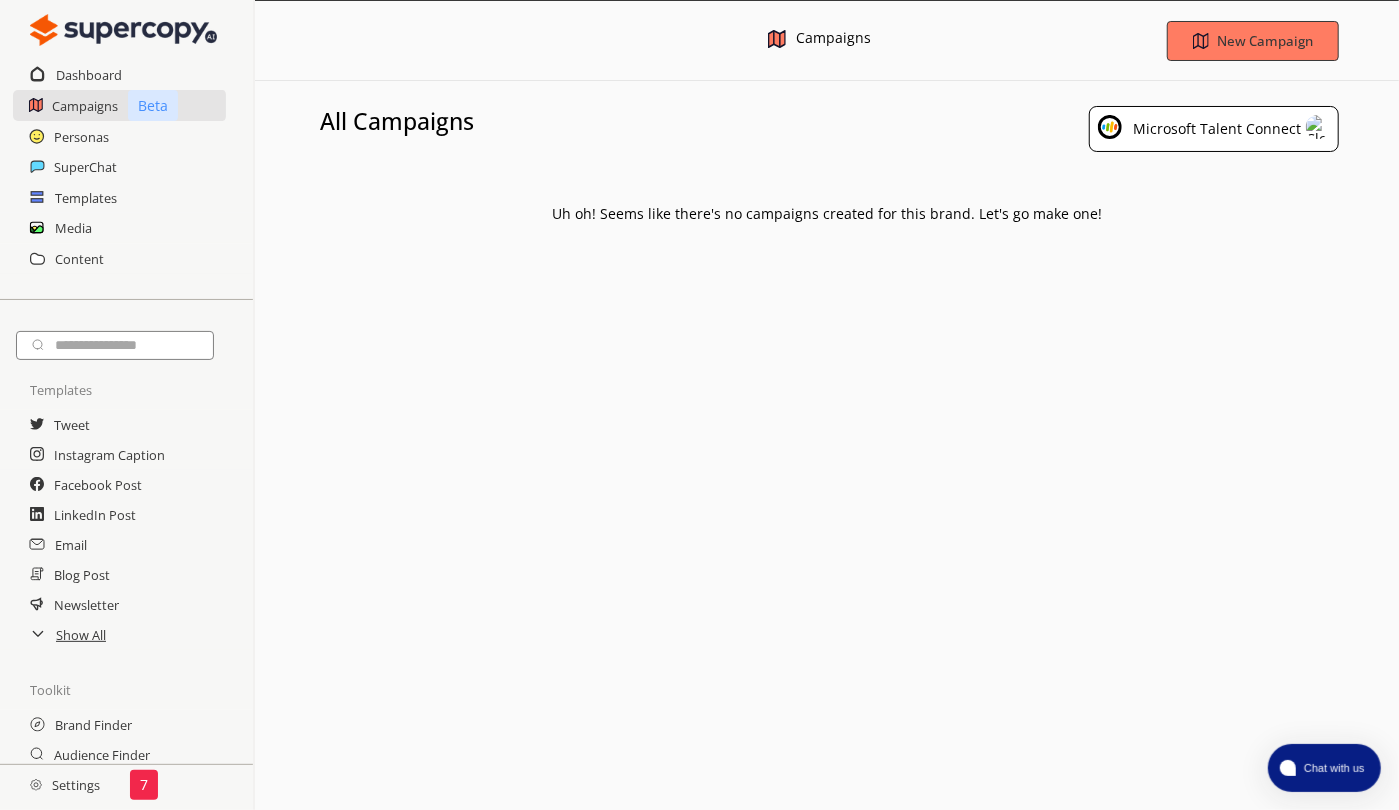 click on "Microsoft Talent Connect" at bounding box center (1213, 129) 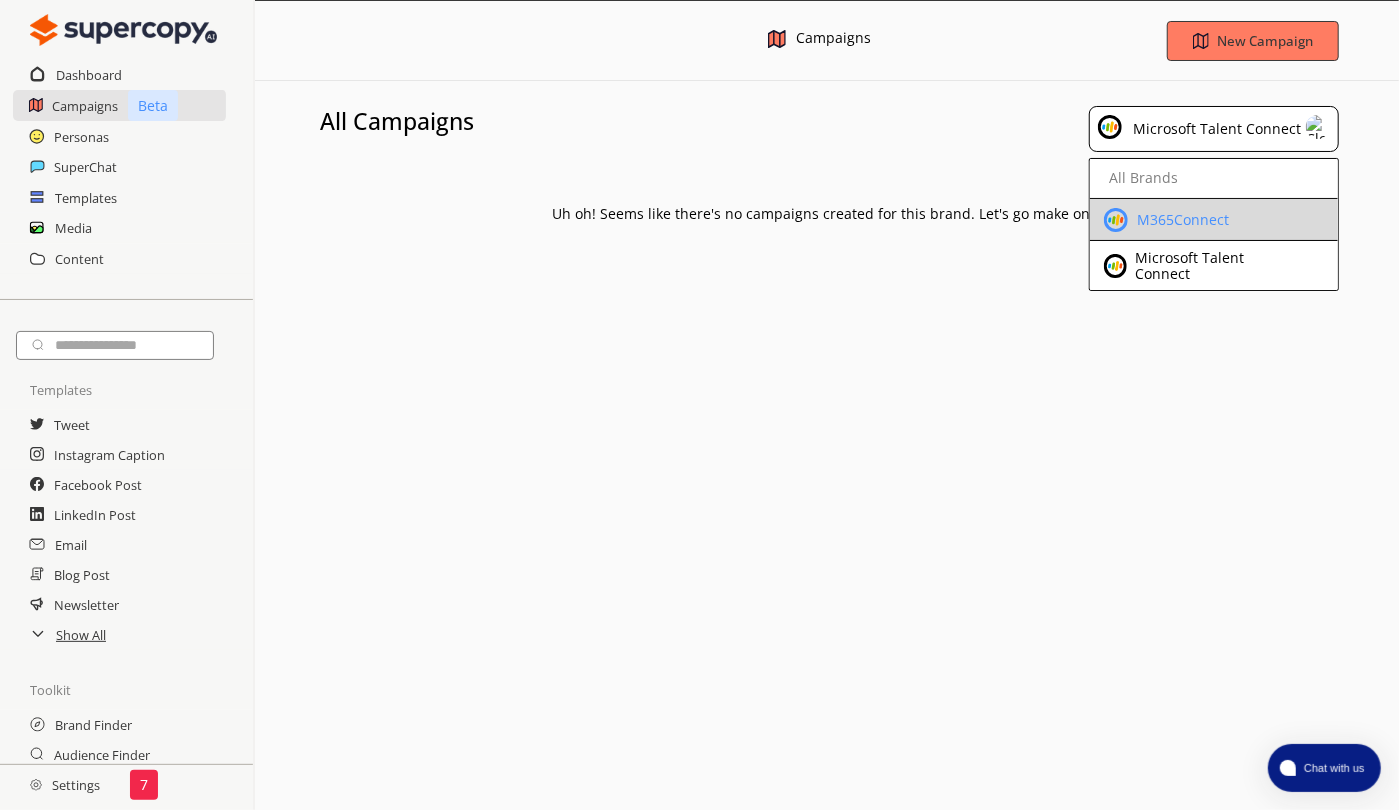 click on "M365Connect" at bounding box center (1180, 220) 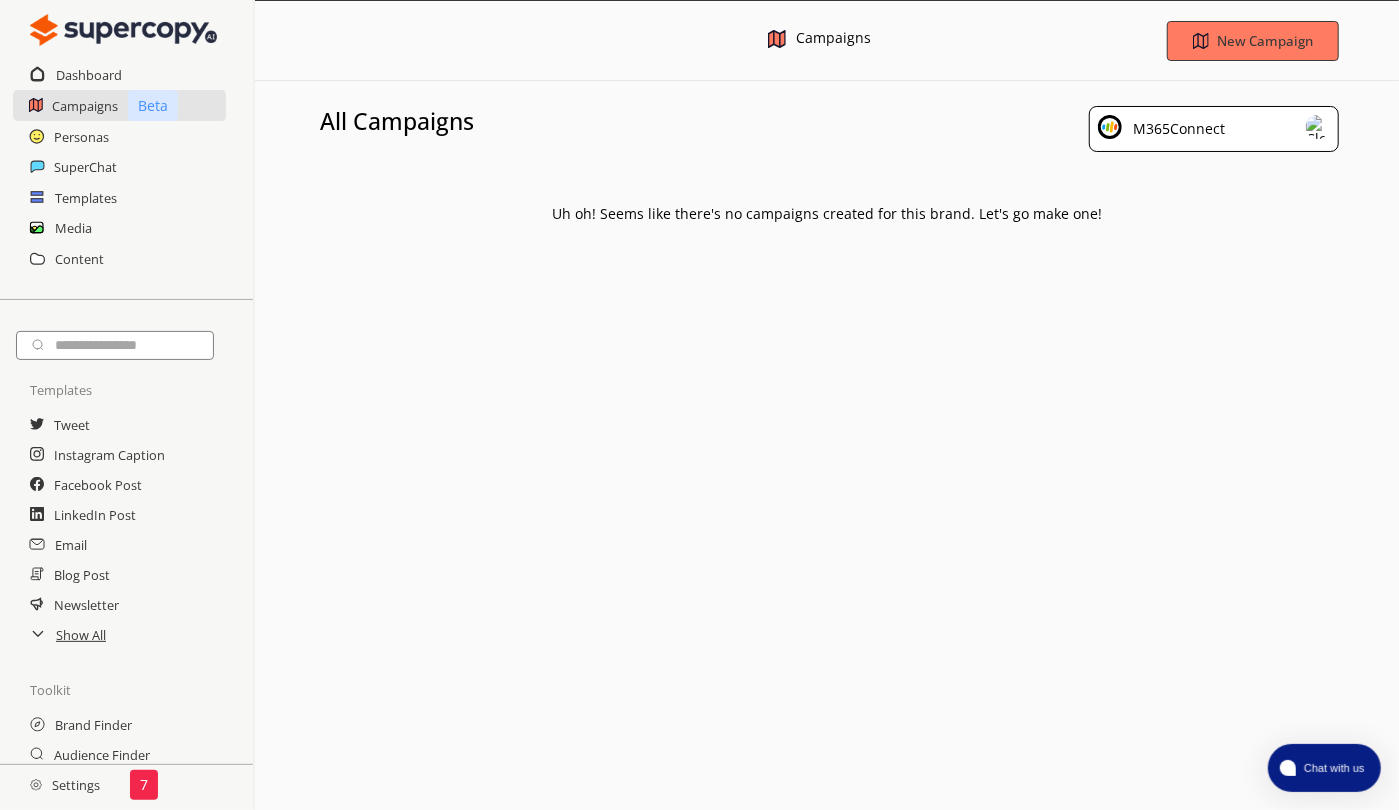 click on "Personas" at bounding box center (126, 137) 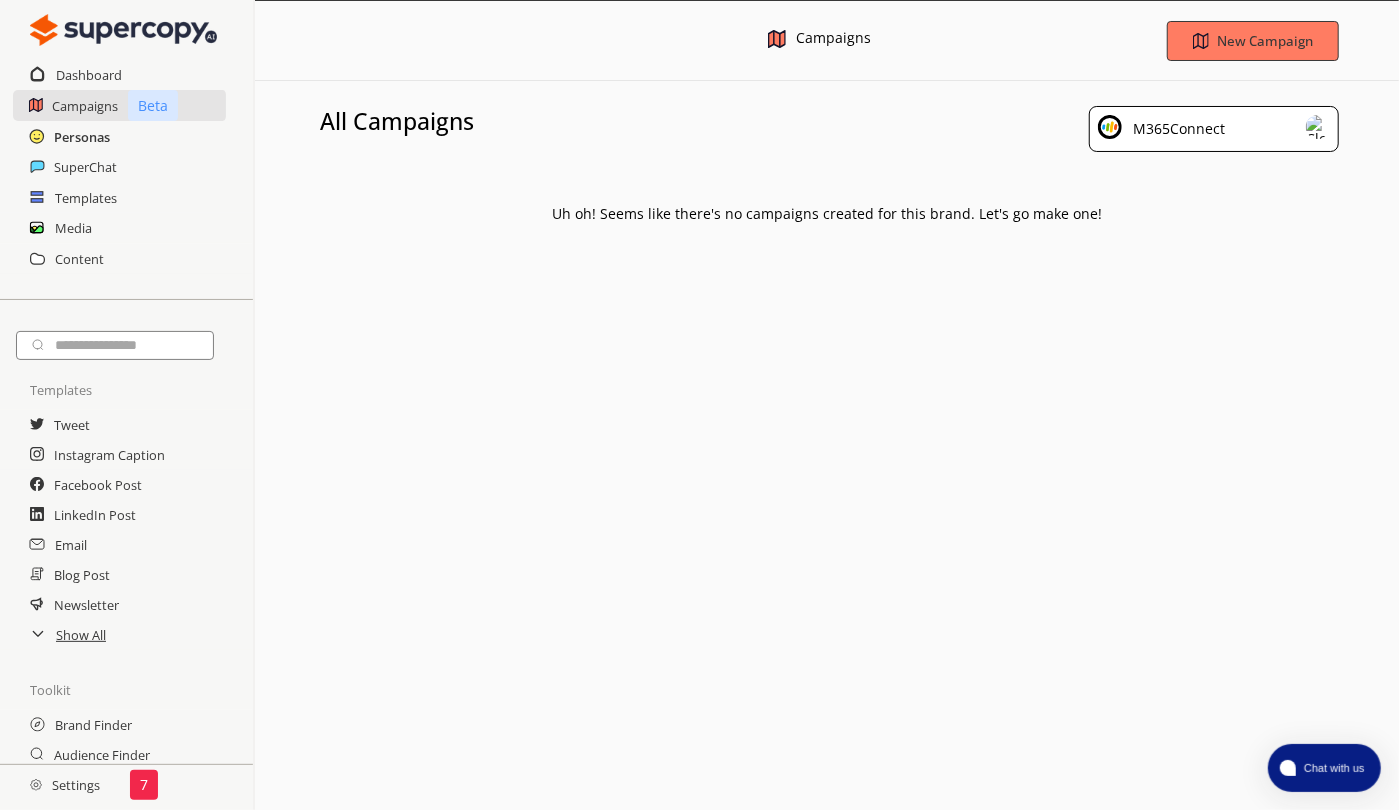 click on "Personas" at bounding box center [82, 137] 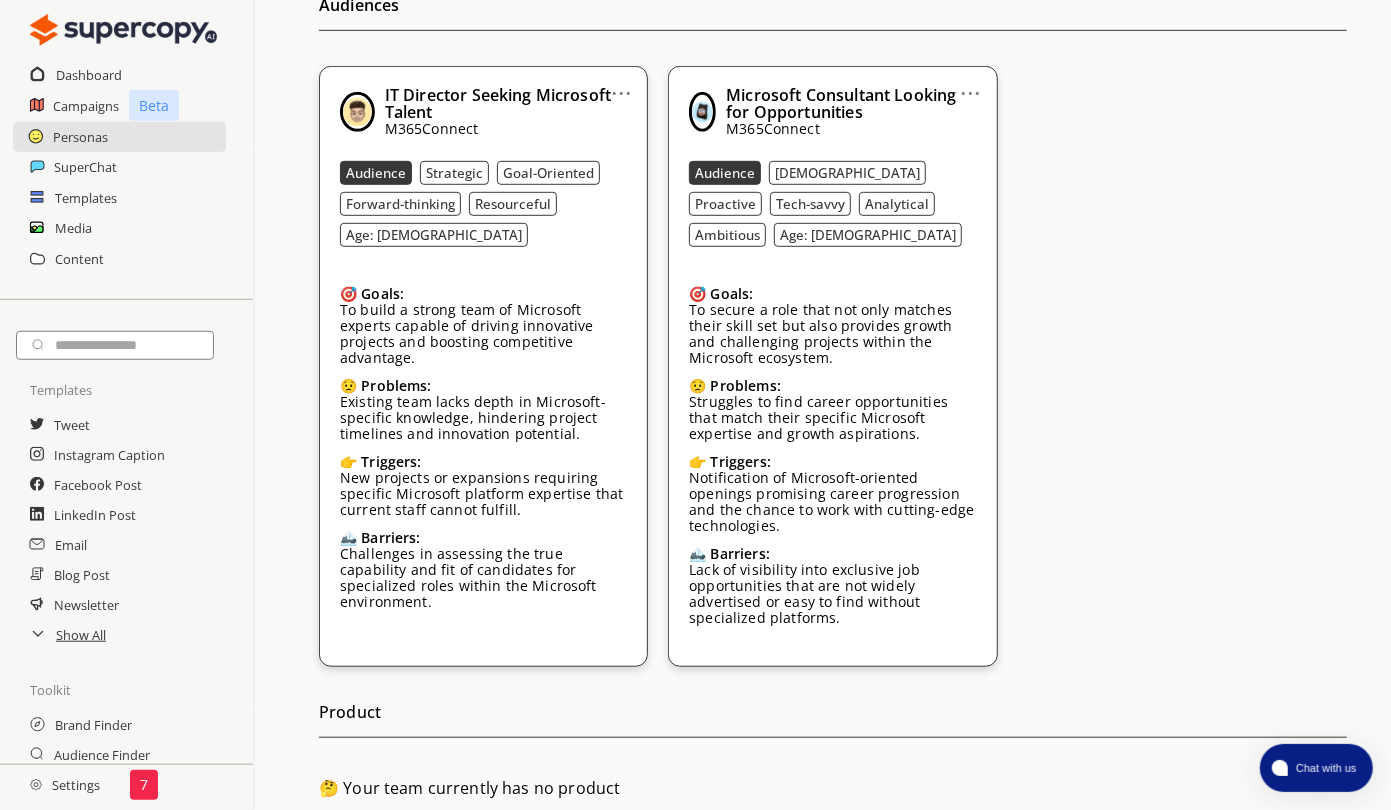 scroll, scrollTop: 600, scrollLeft: 0, axis: vertical 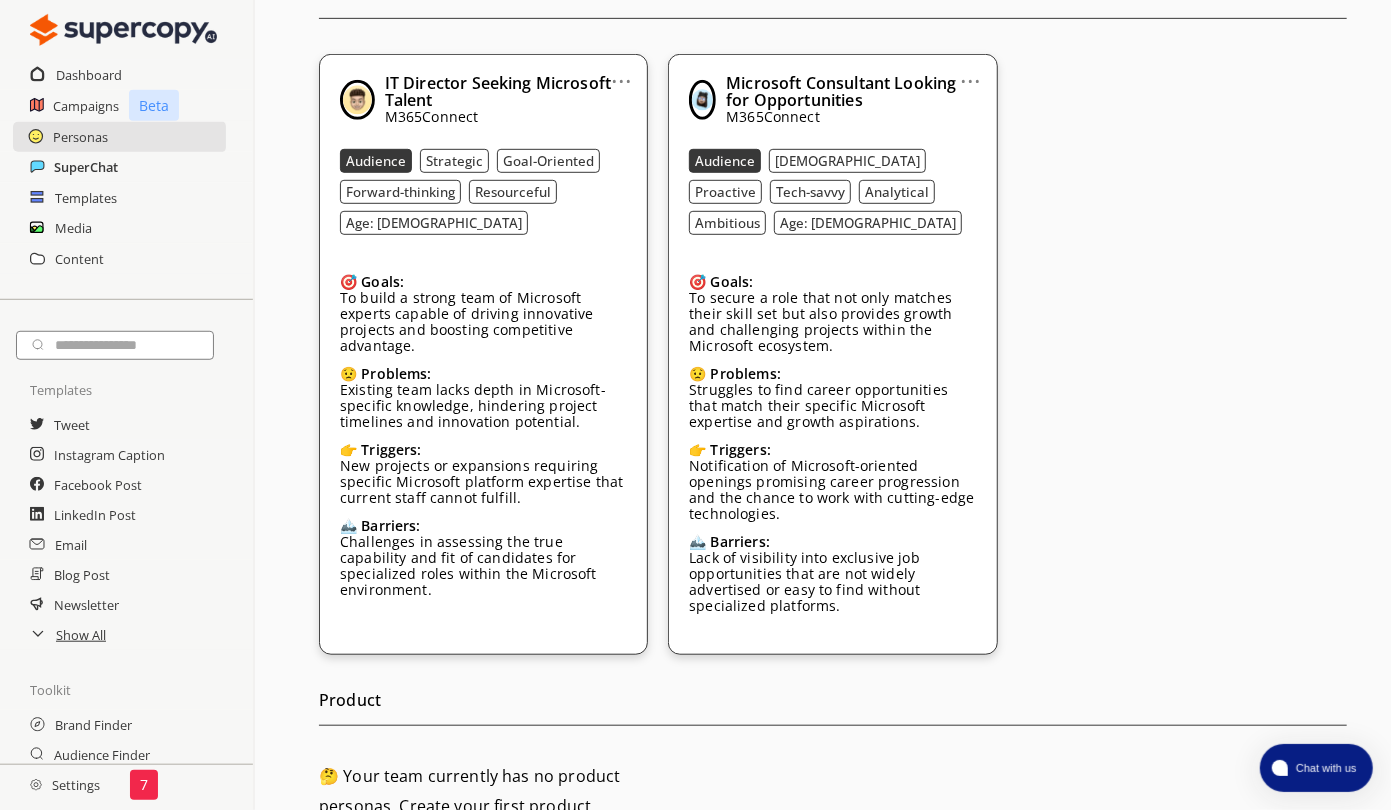 click on "SuperChat" at bounding box center [86, 167] 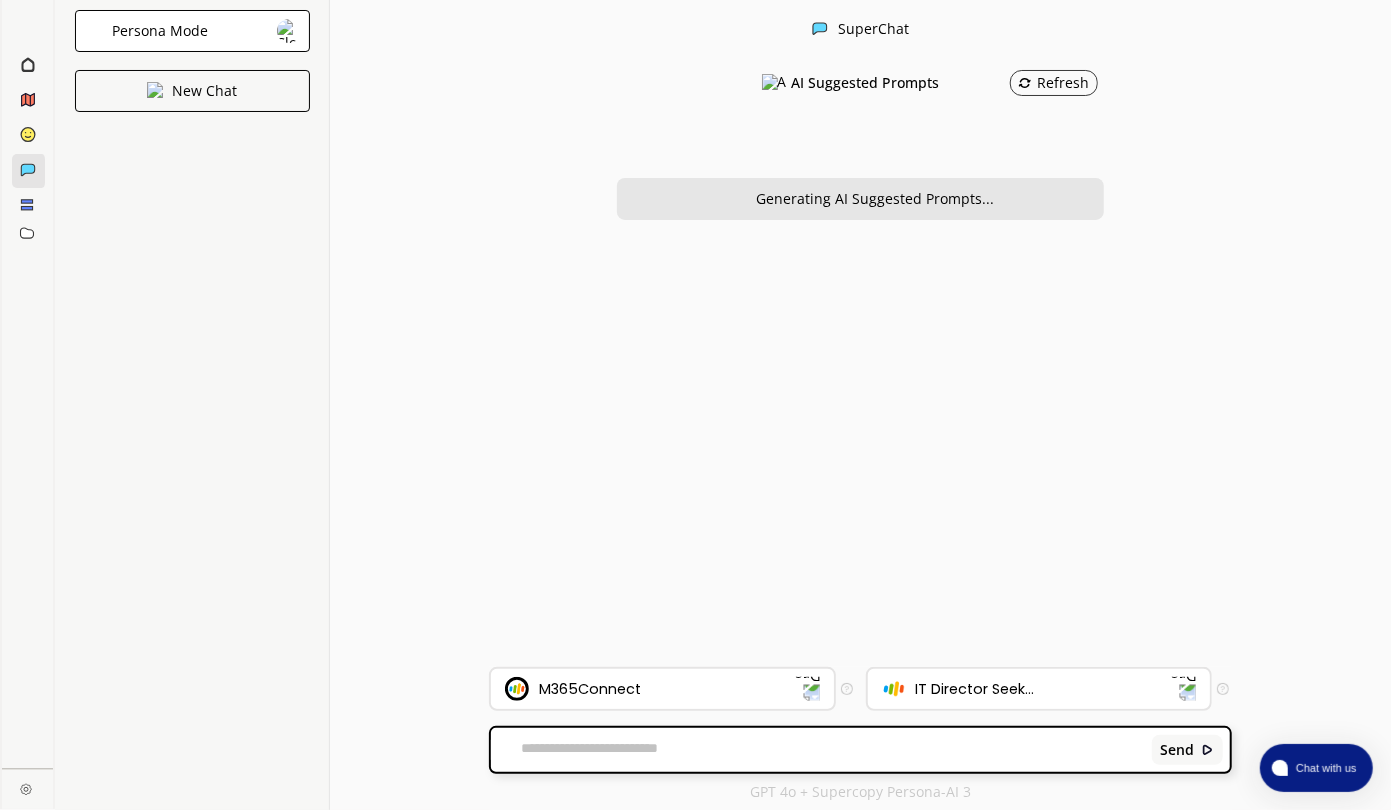 scroll, scrollTop: 0, scrollLeft: 0, axis: both 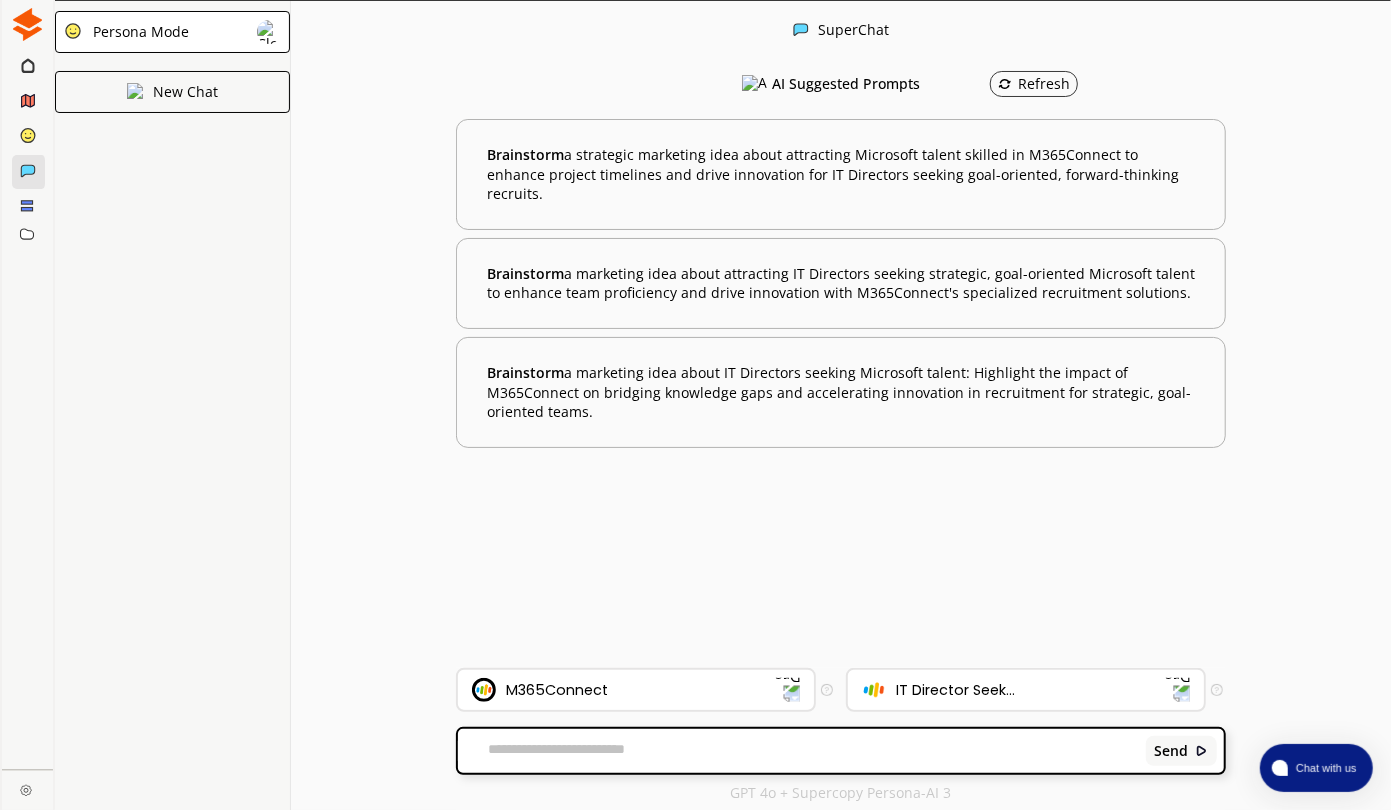 click 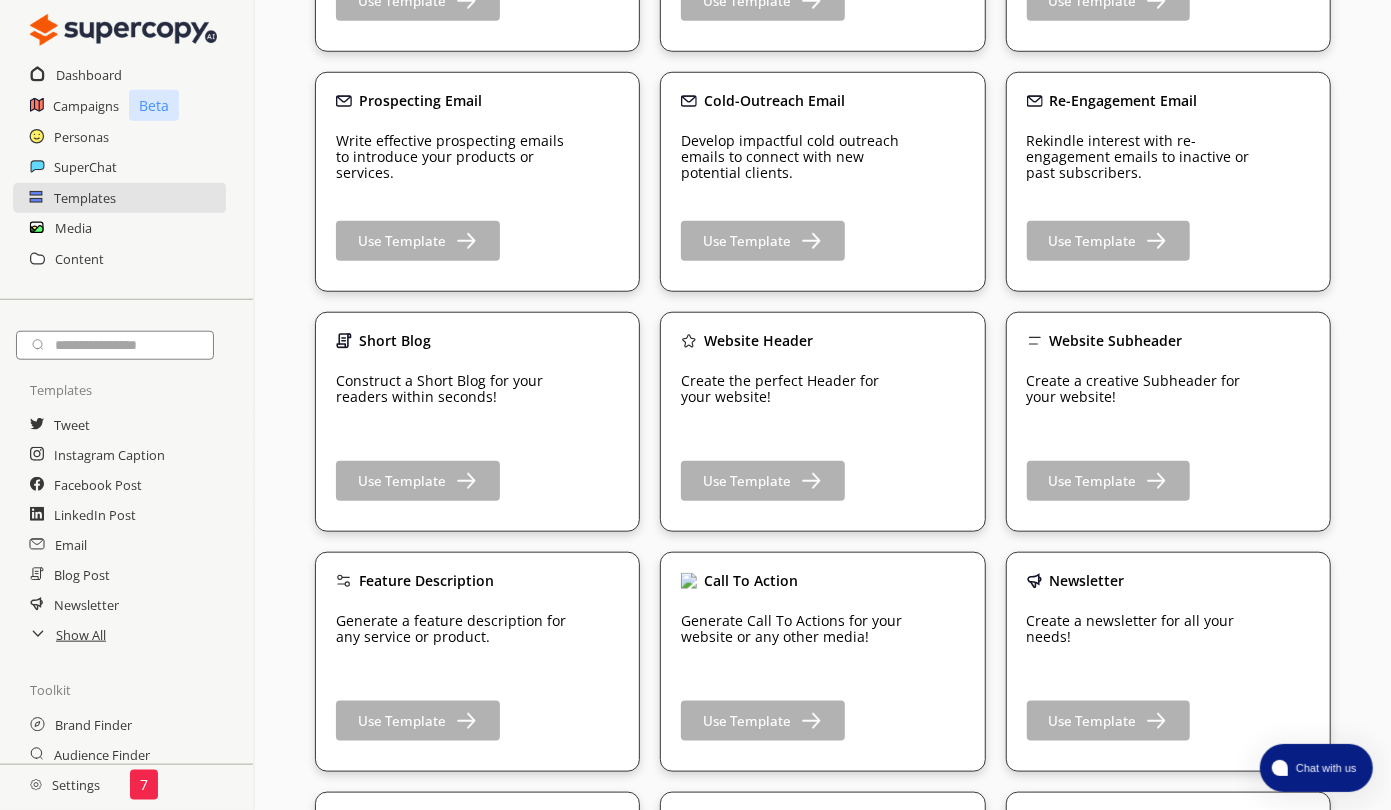 scroll, scrollTop: 879, scrollLeft: 0, axis: vertical 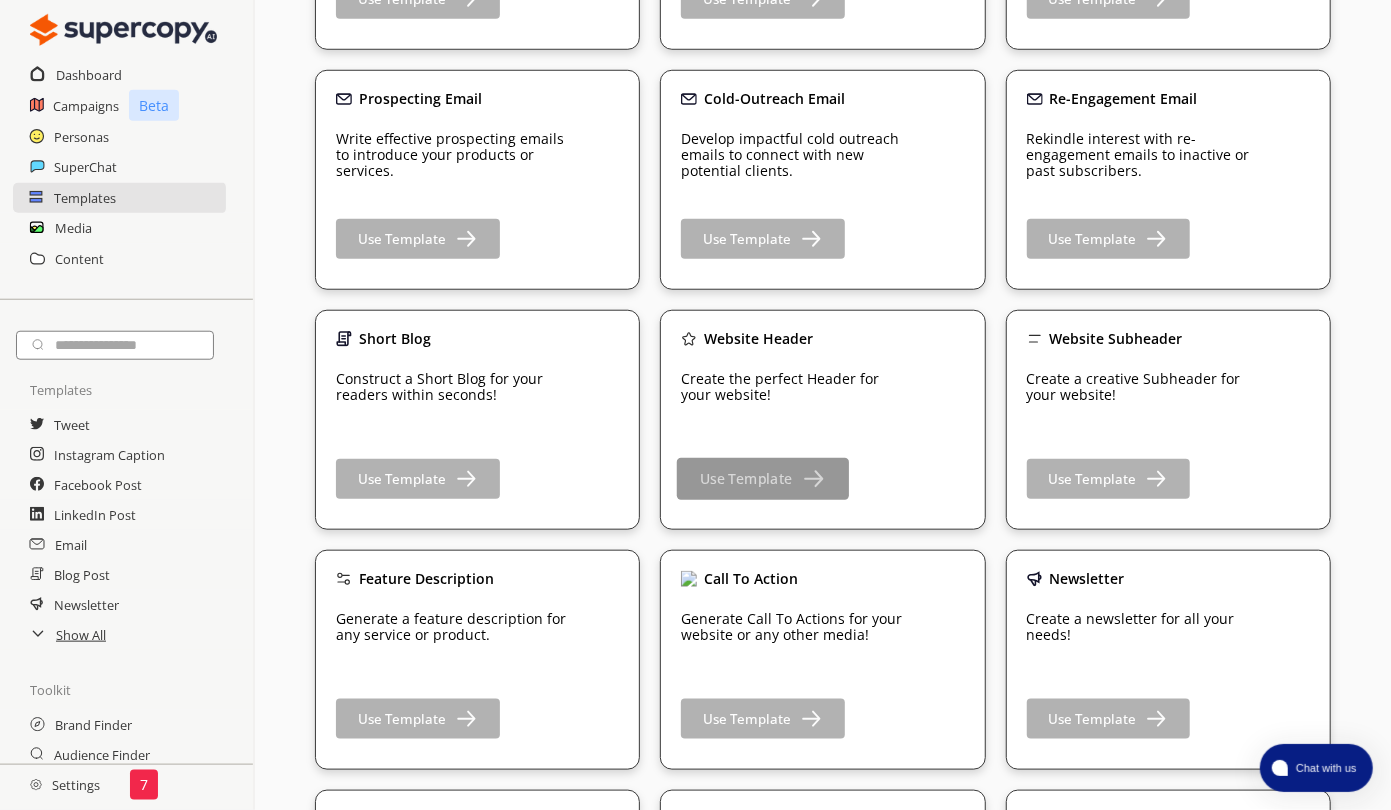 click on "Use Template" at bounding box center (763, 479) 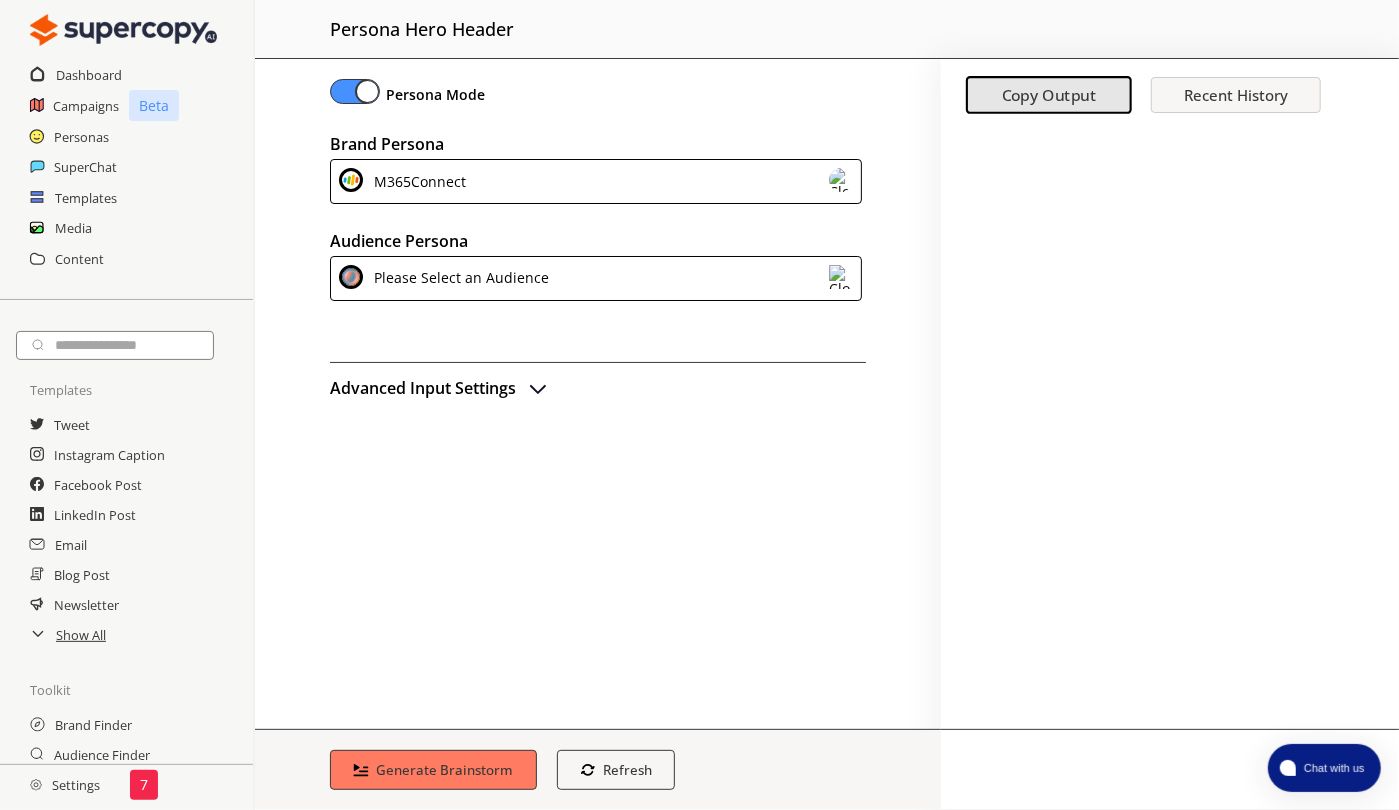 click on "Please Select an Audience" at bounding box center (596, 278) 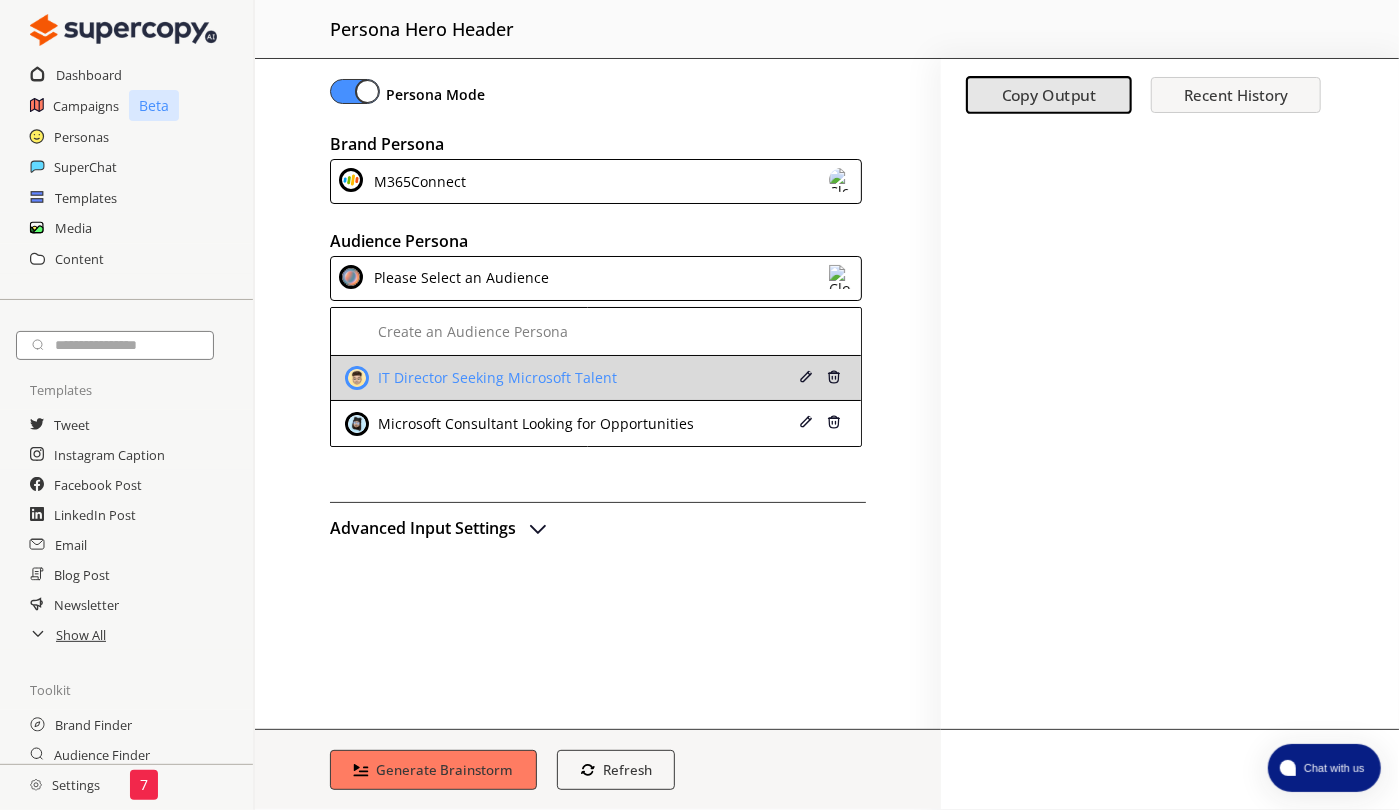 click on "IT Director Seeking Microsoft Talent" at bounding box center (495, 378) 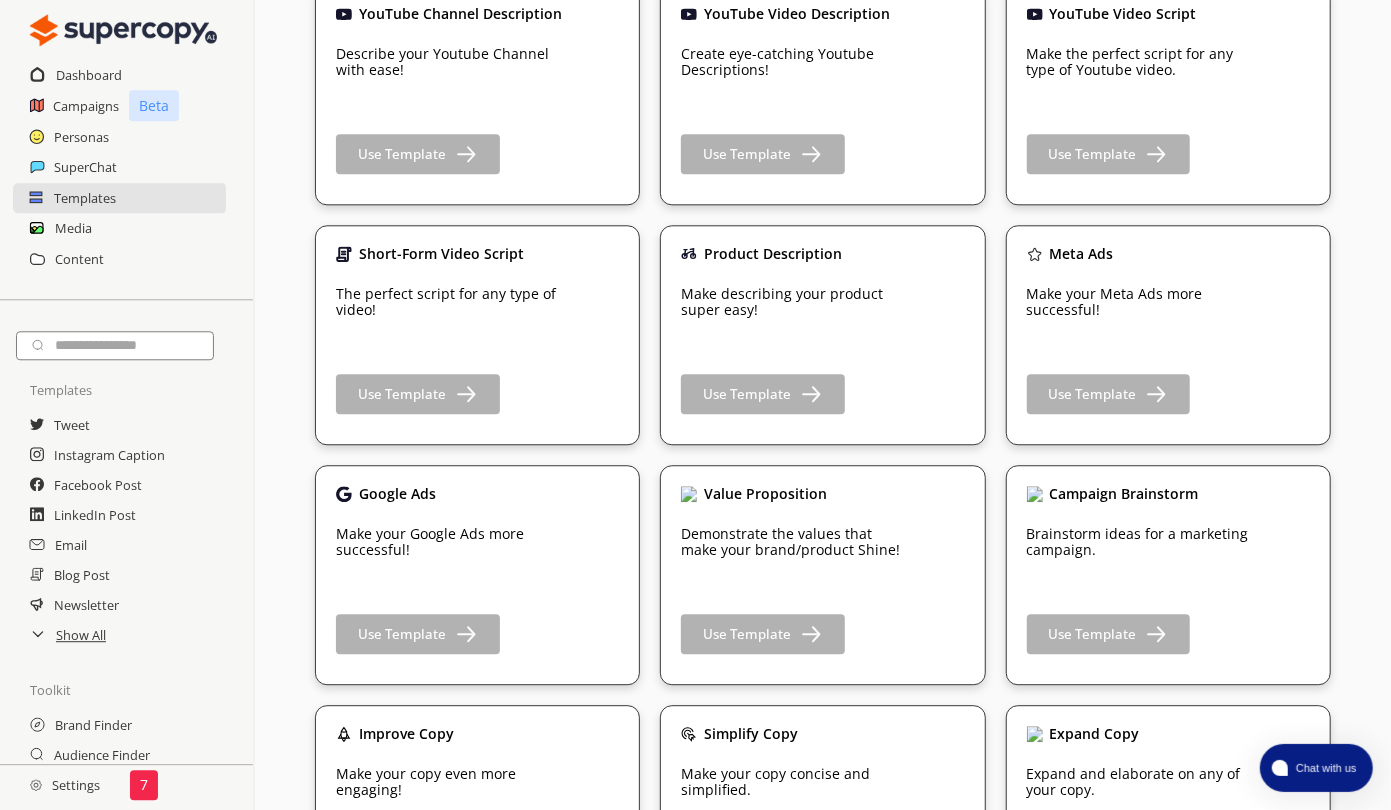 scroll, scrollTop: 2647, scrollLeft: 0, axis: vertical 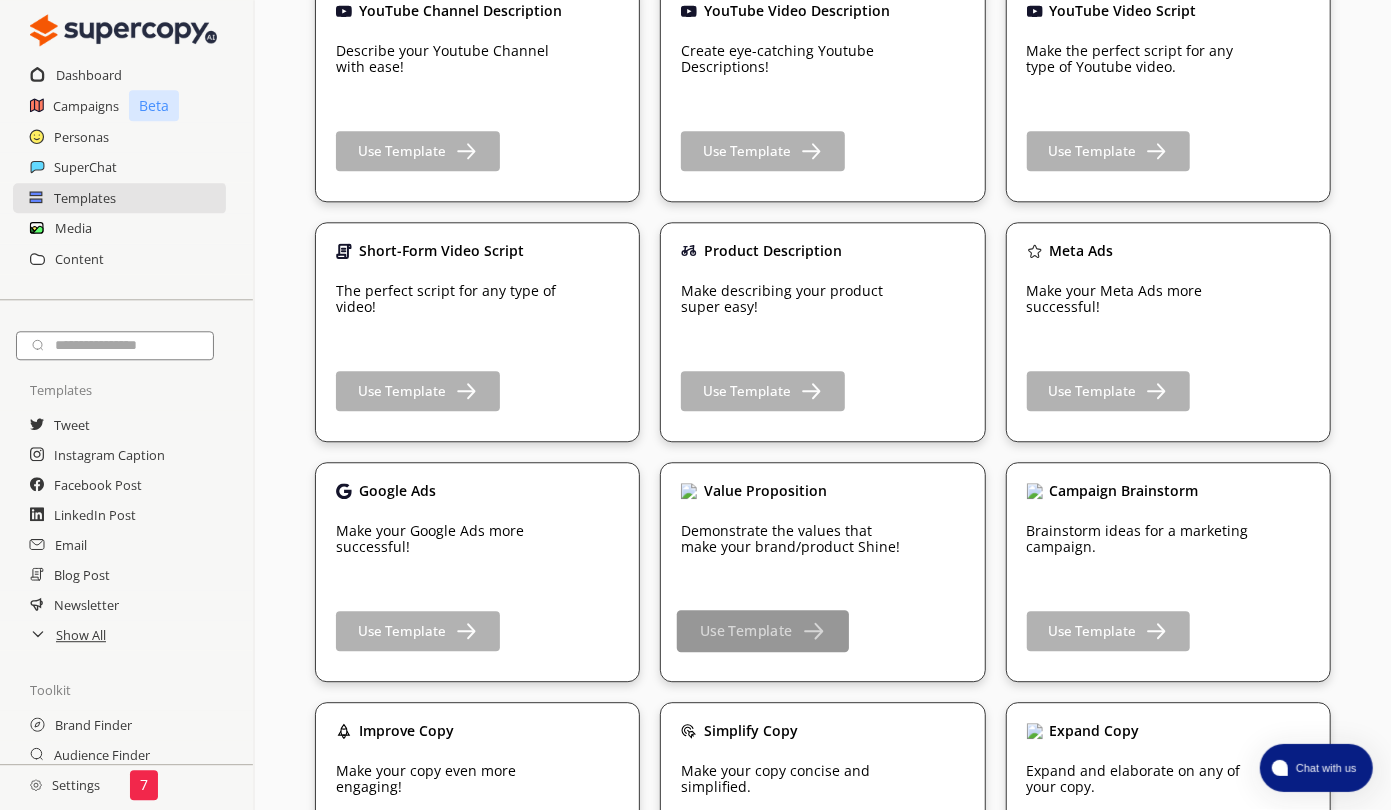 click at bounding box center [813, 630] 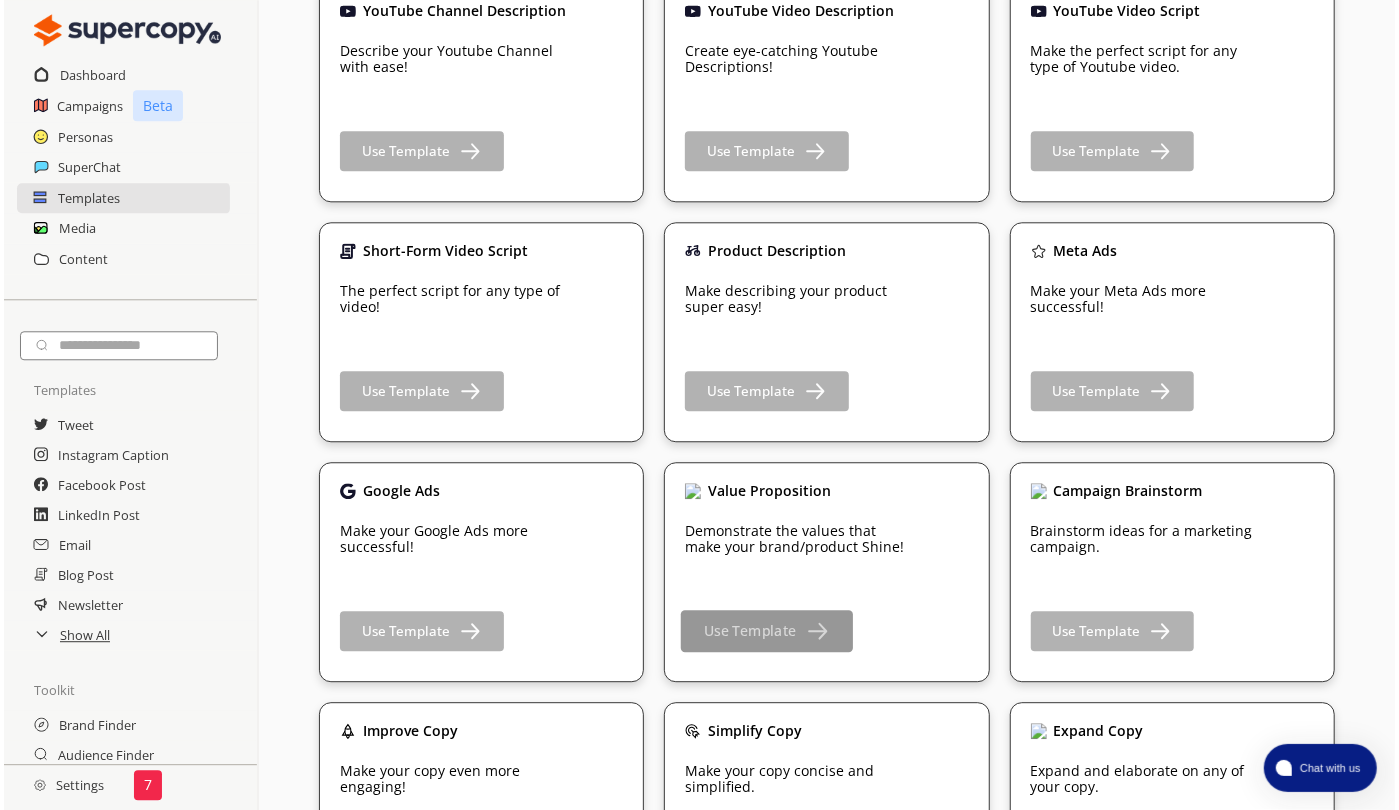 scroll, scrollTop: 0, scrollLeft: 0, axis: both 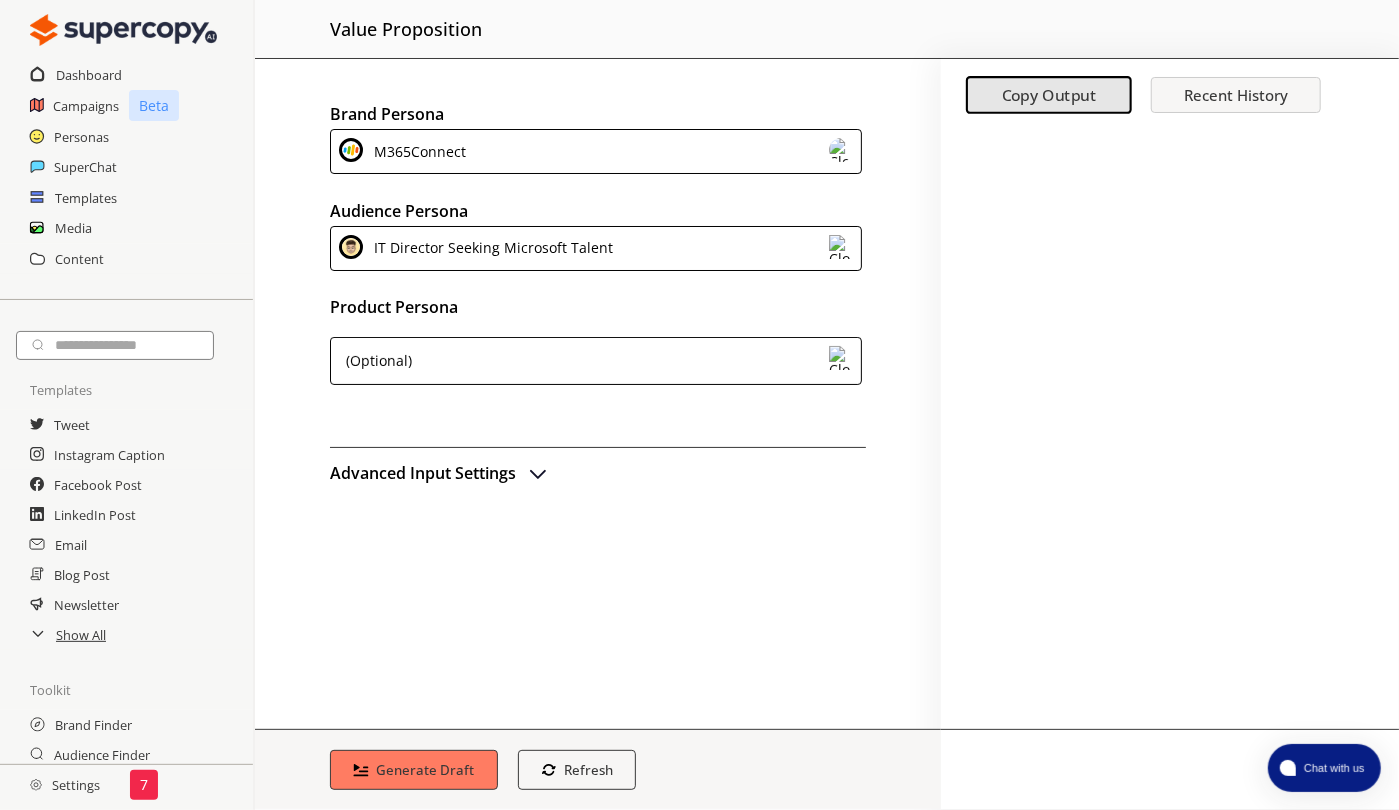 click on "(Optional)" at bounding box center (596, 361) 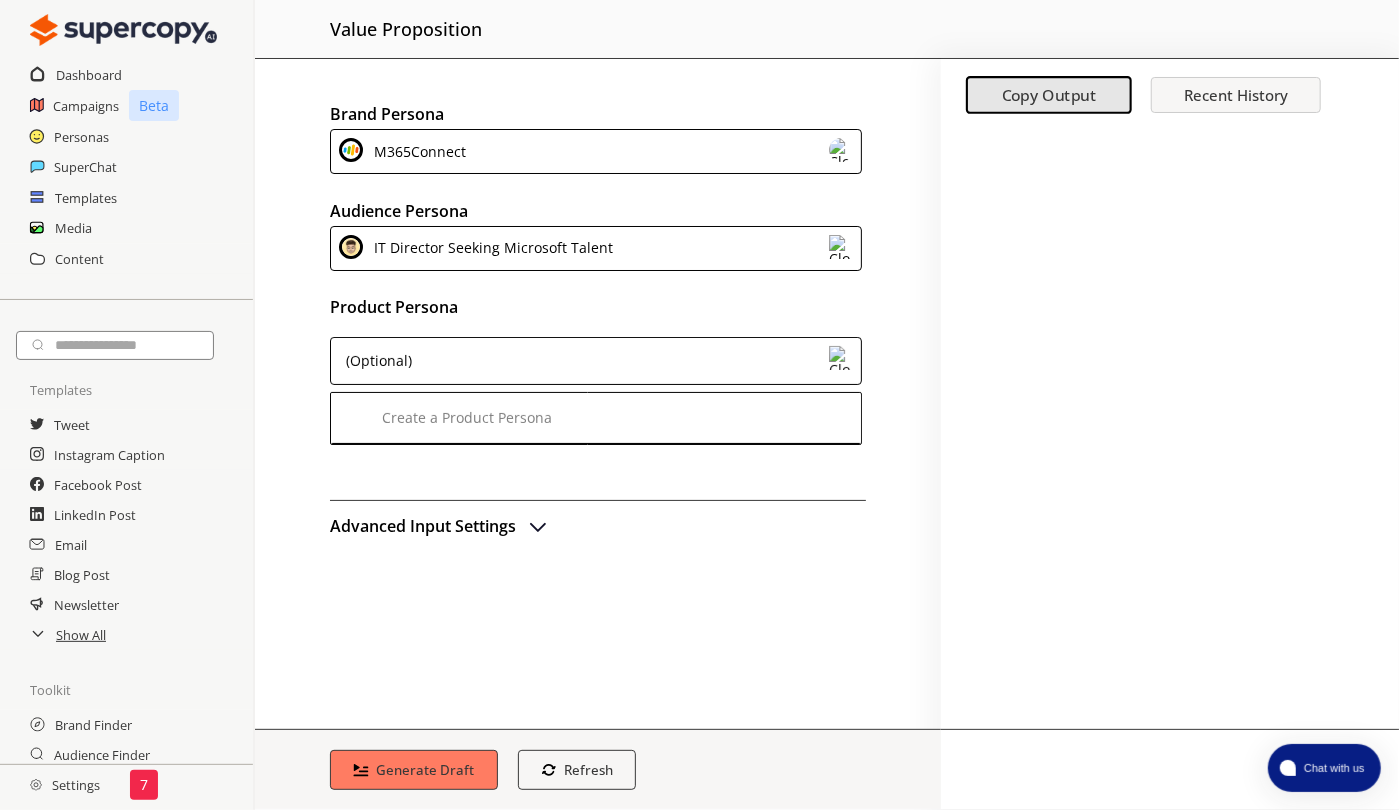 click on "(Optional)" at bounding box center (596, 361) 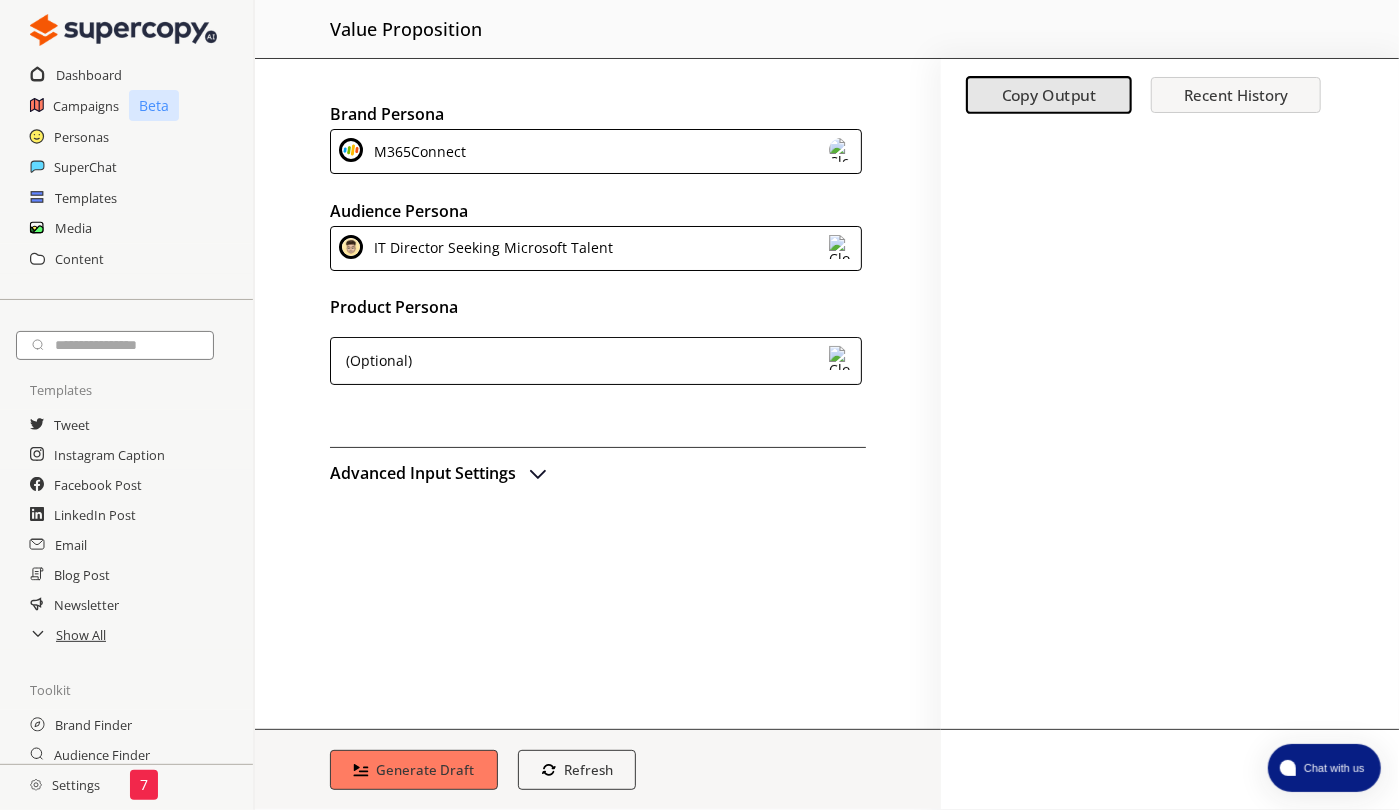 click at bounding box center (538, 473) 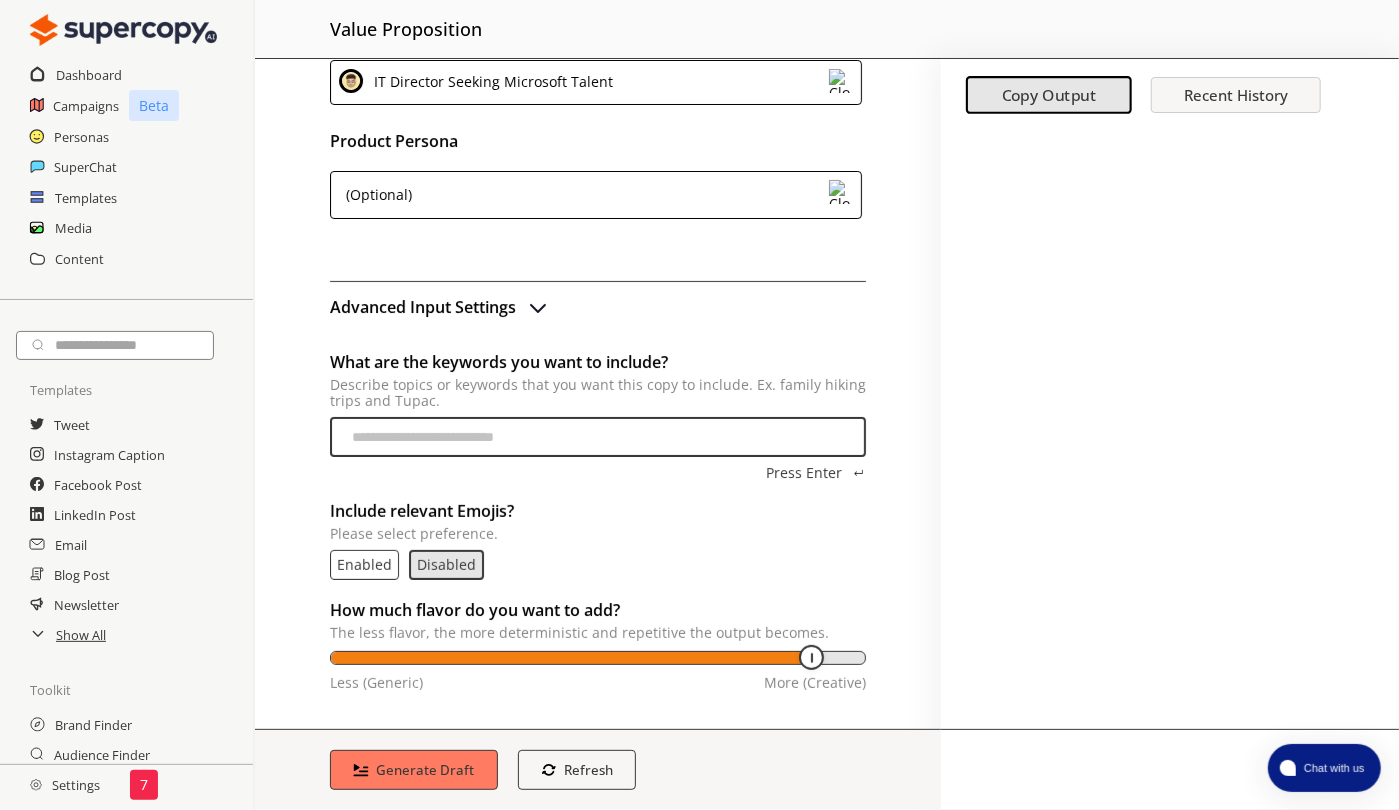 scroll, scrollTop: 173, scrollLeft: 0, axis: vertical 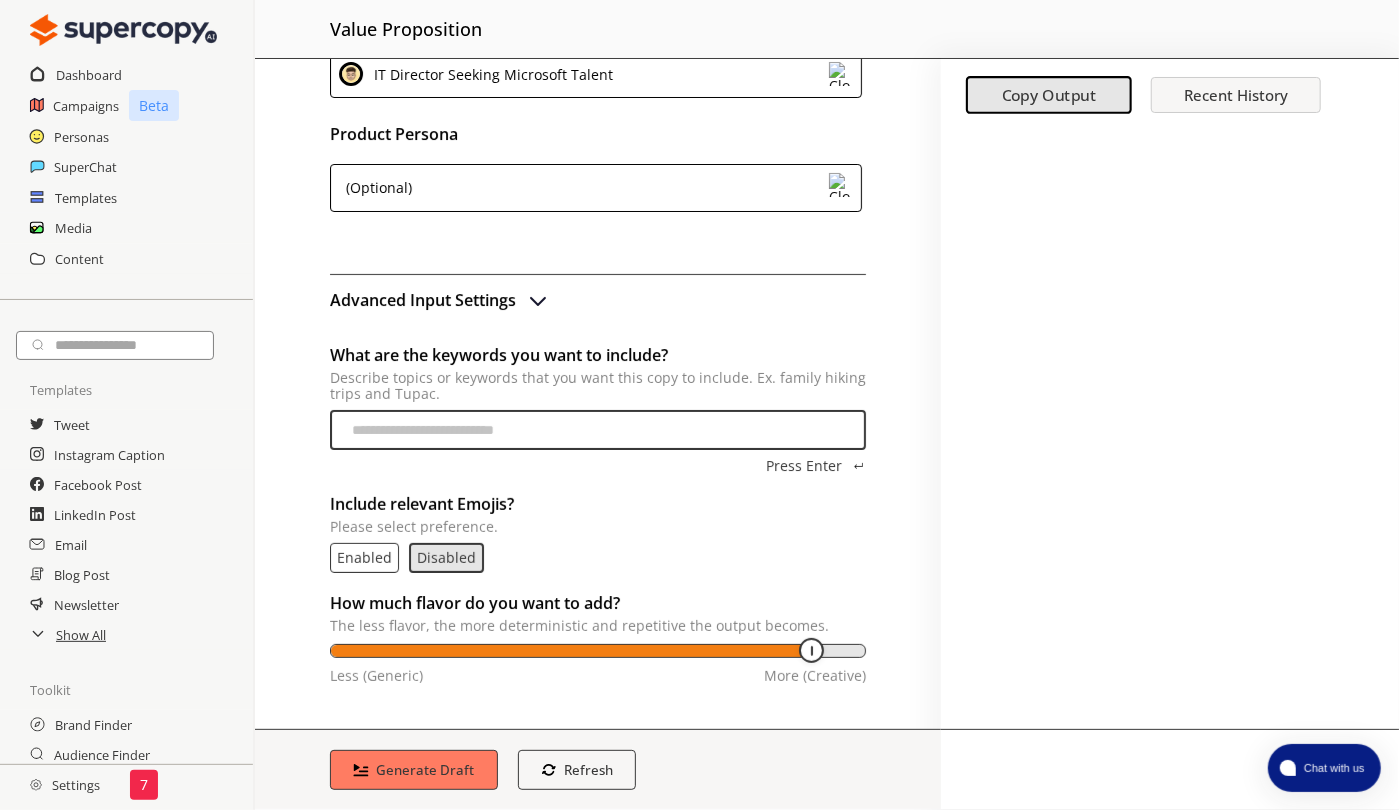 click on "Advanced Input Settings" at bounding box center [440, 300] 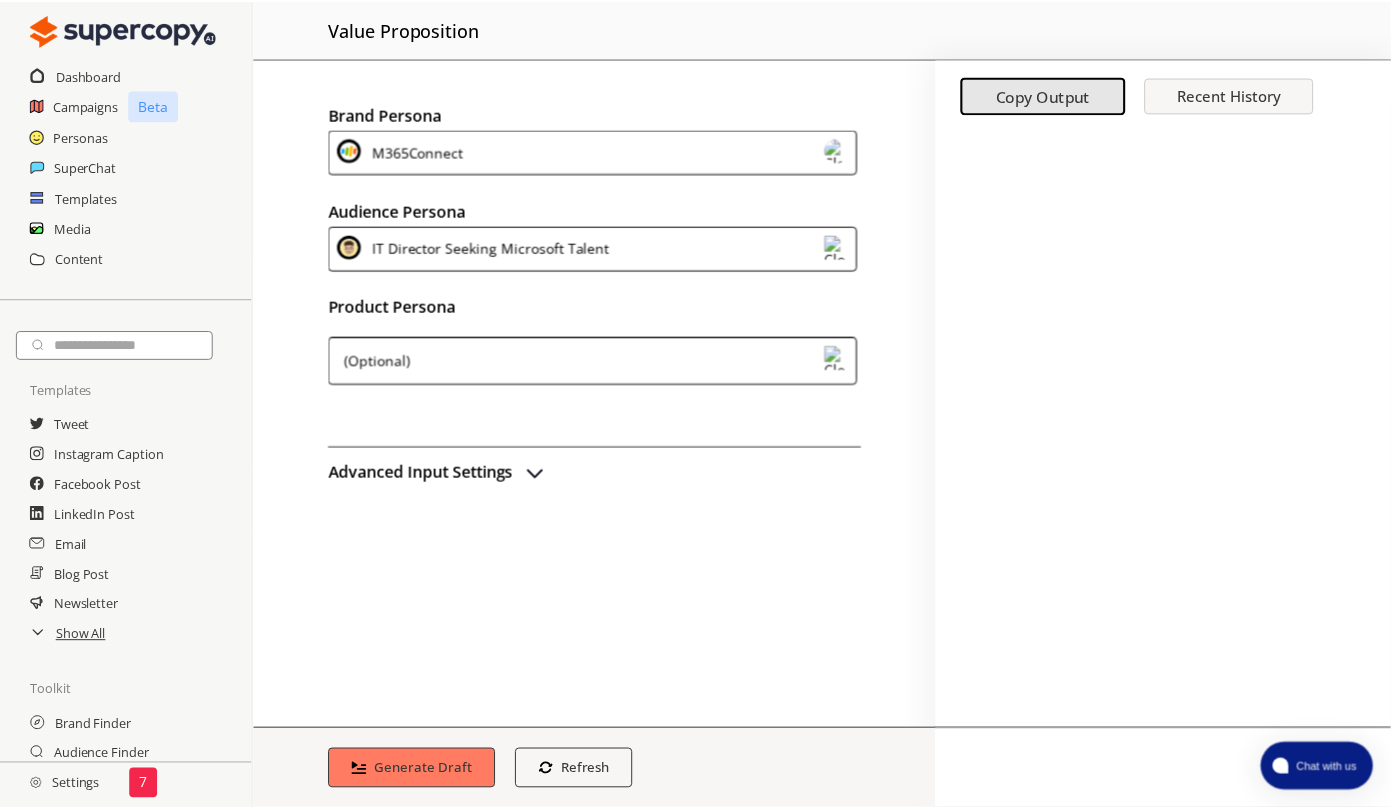 scroll, scrollTop: 0, scrollLeft: 0, axis: both 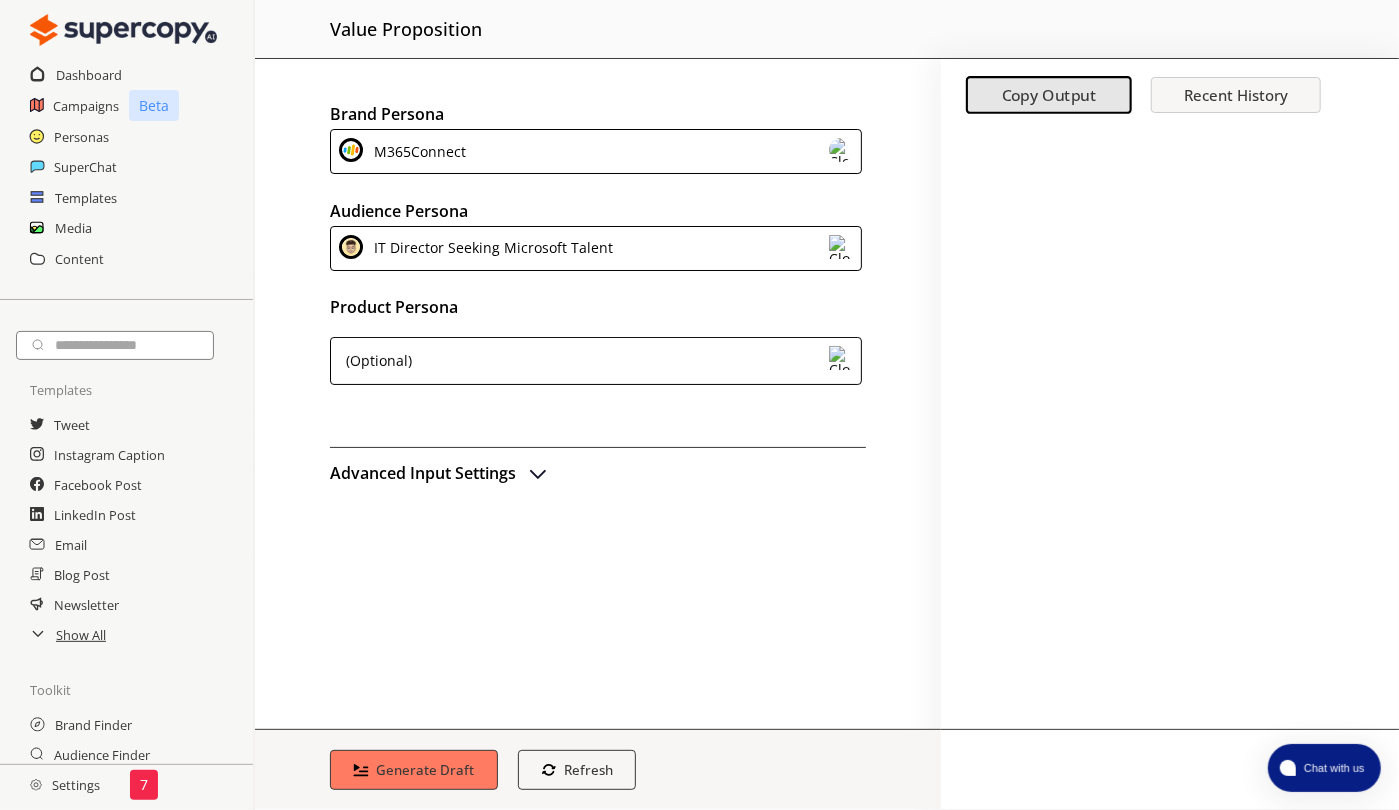 click 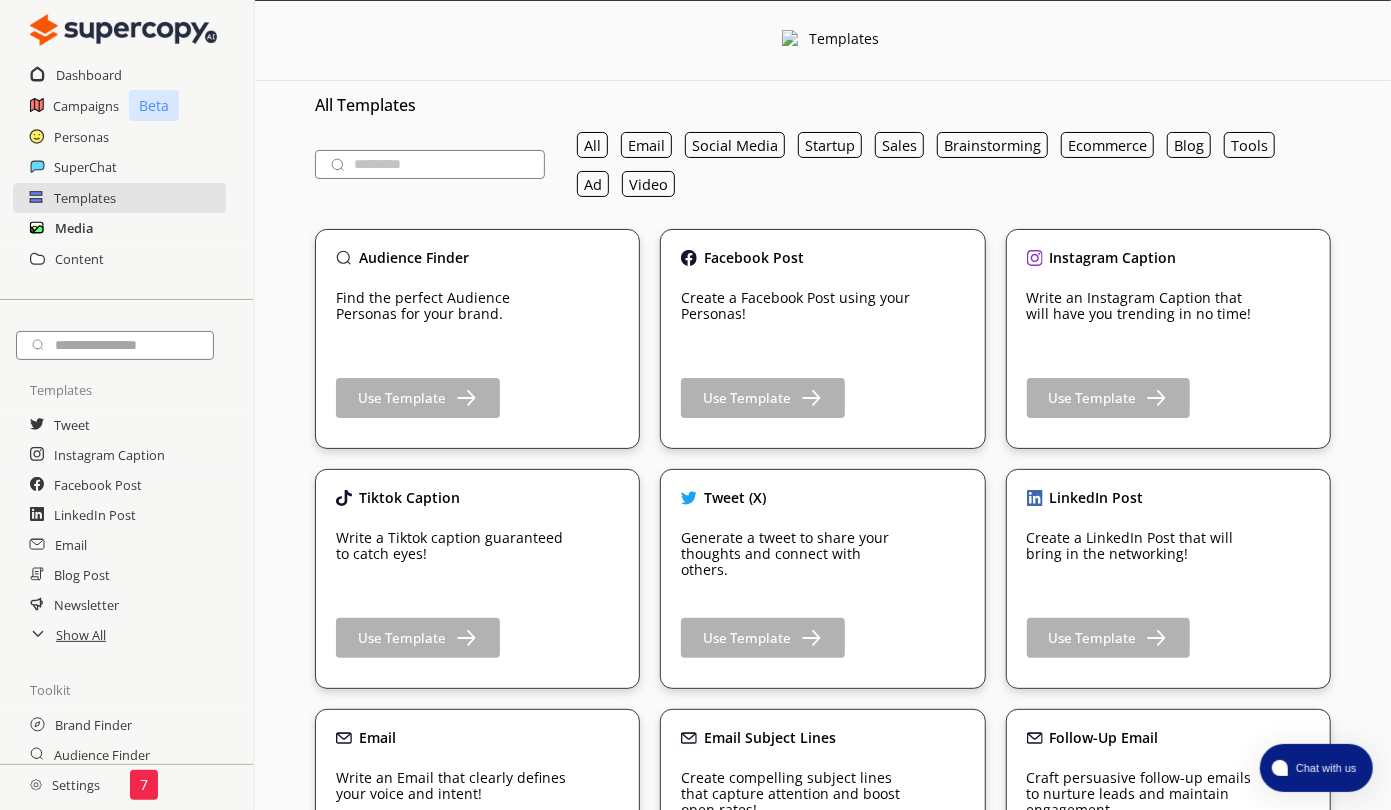 click on "Media" at bounding box center [74, 228] 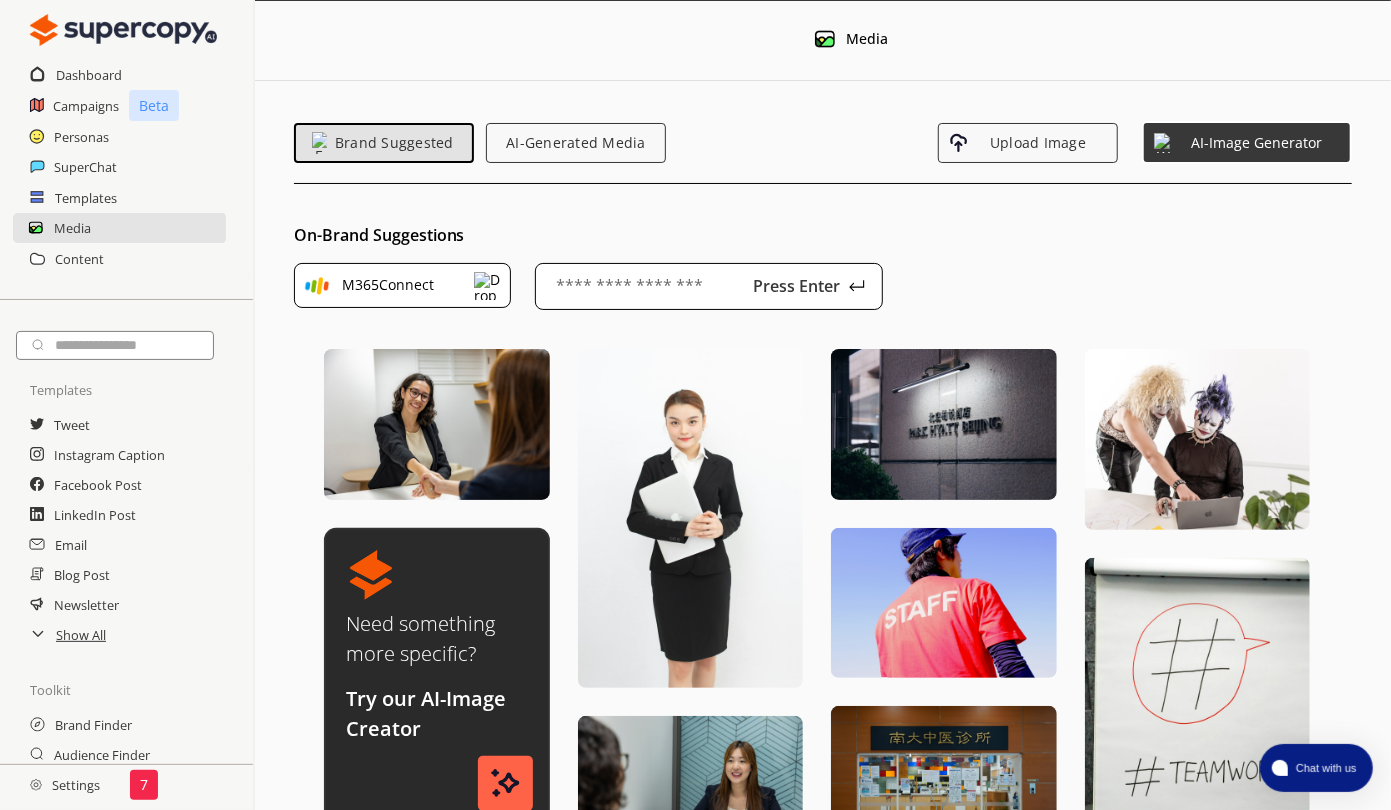 click on "M365Connect" at bounding box center (402, 286) 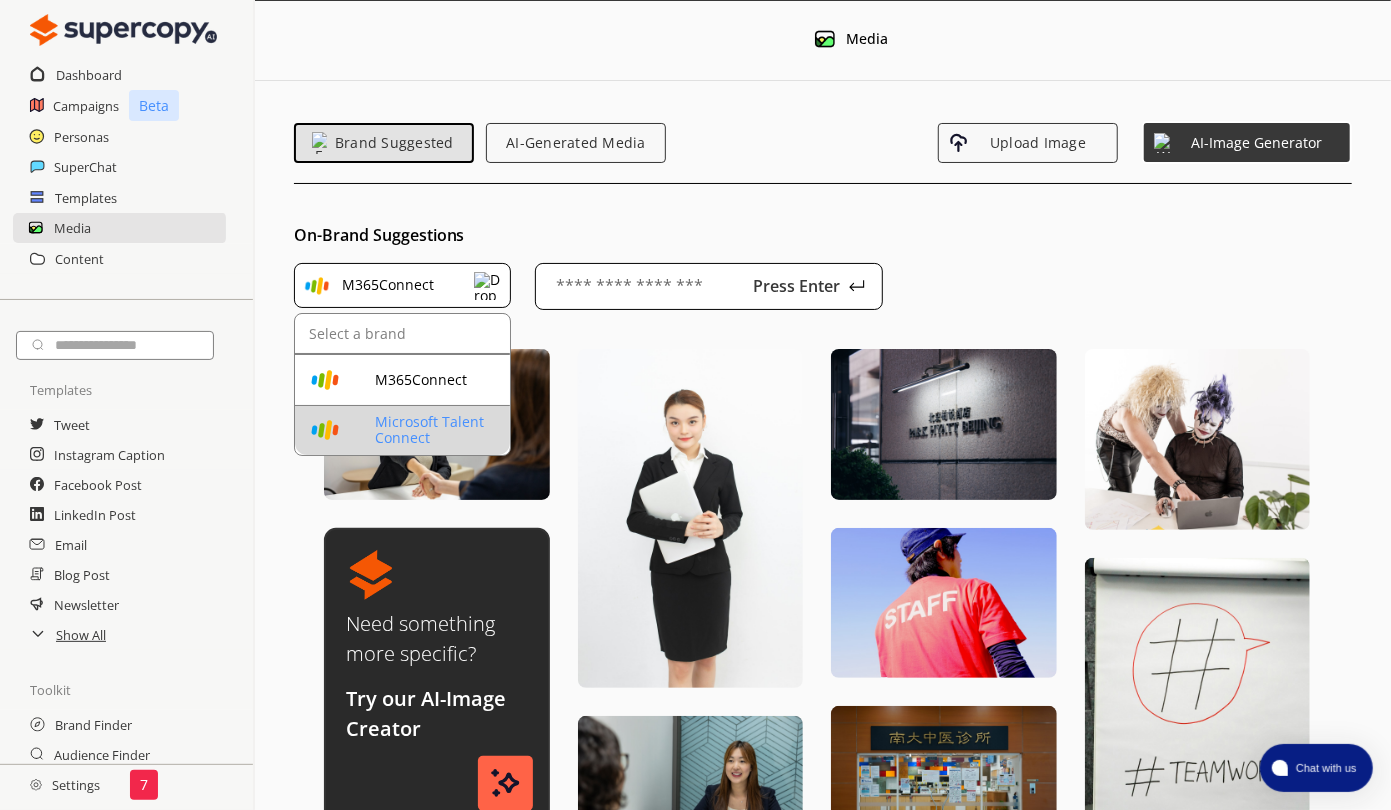 click on "Microsoft Talent Connect" at bounding box center [439, 430] 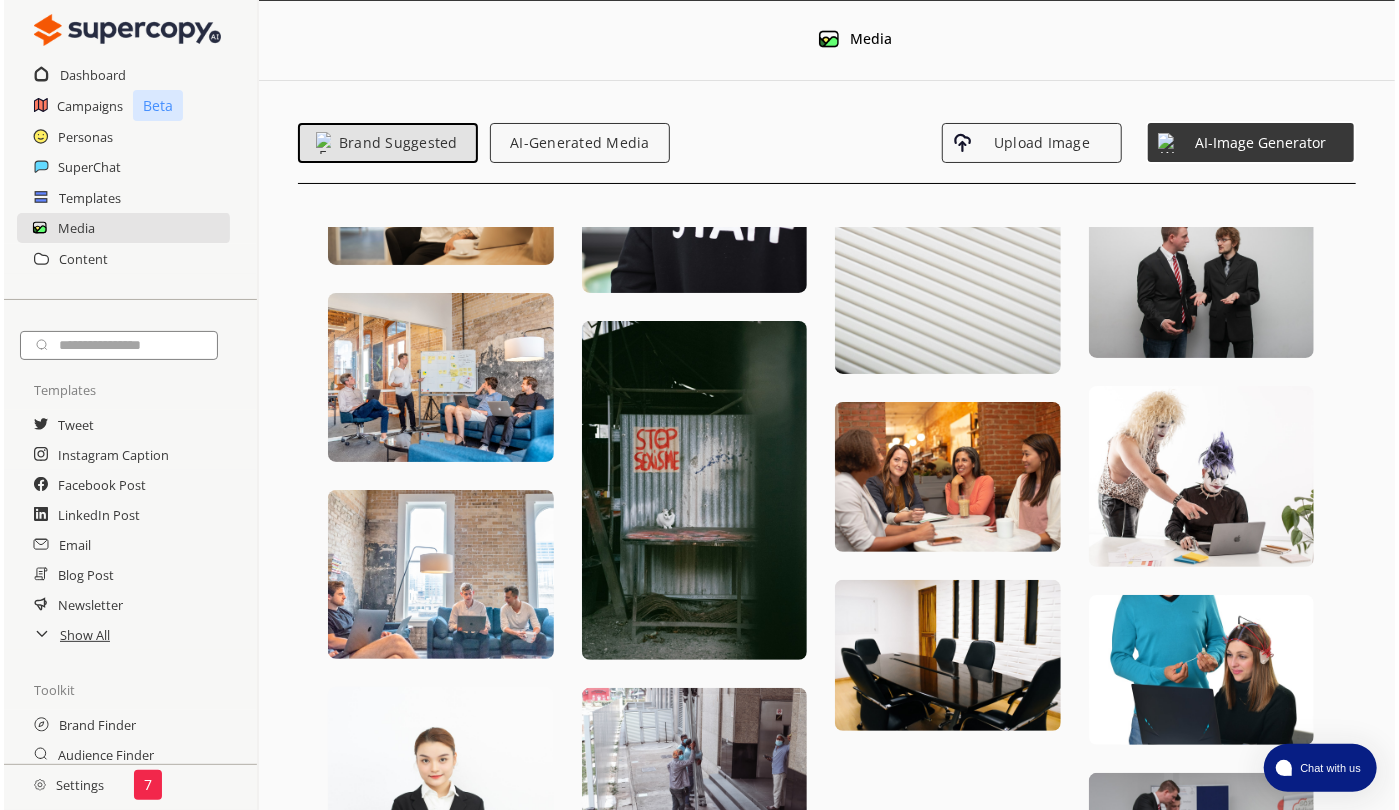 scroll, scrollTop: 1226, scrollLeft: 0, axis: vertical 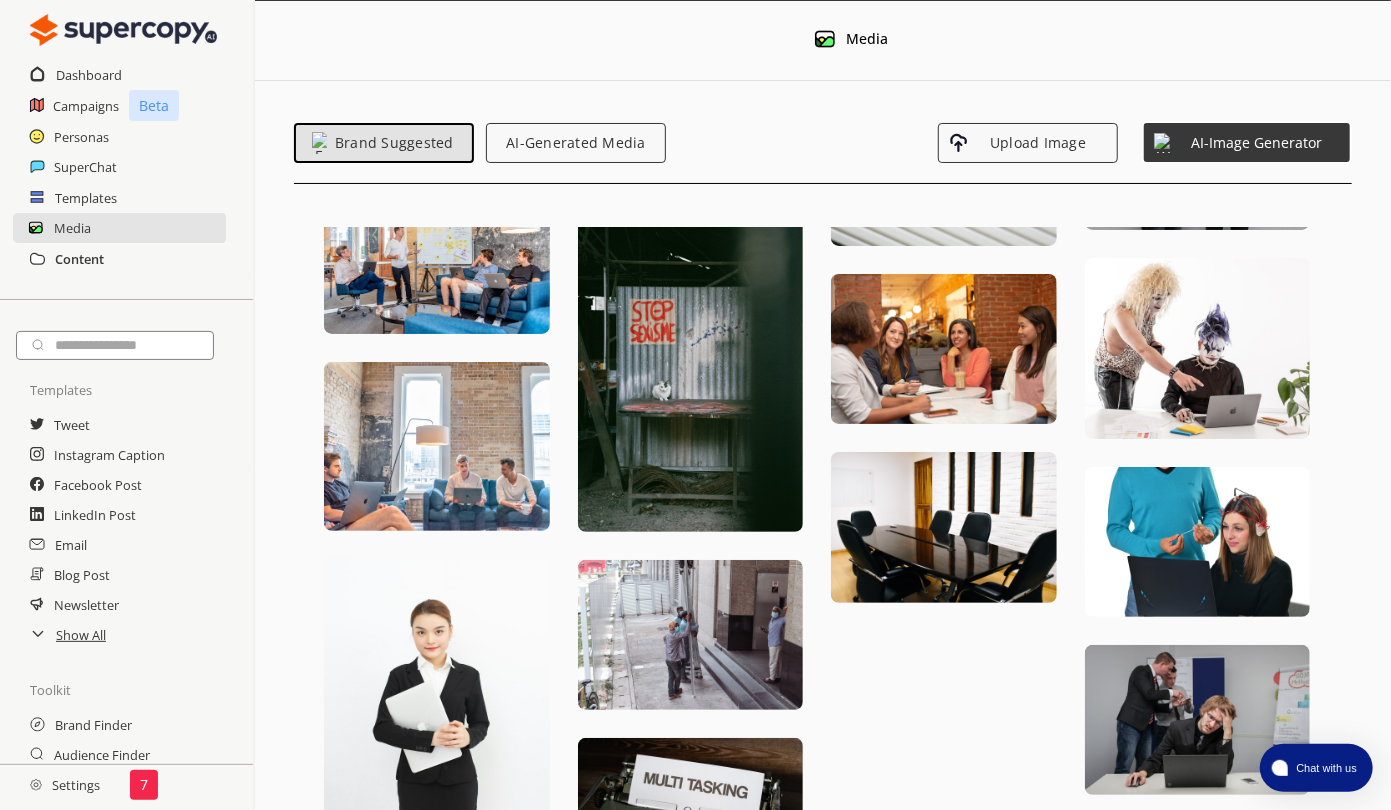 click on "Content" at bounding box center (79, 259) 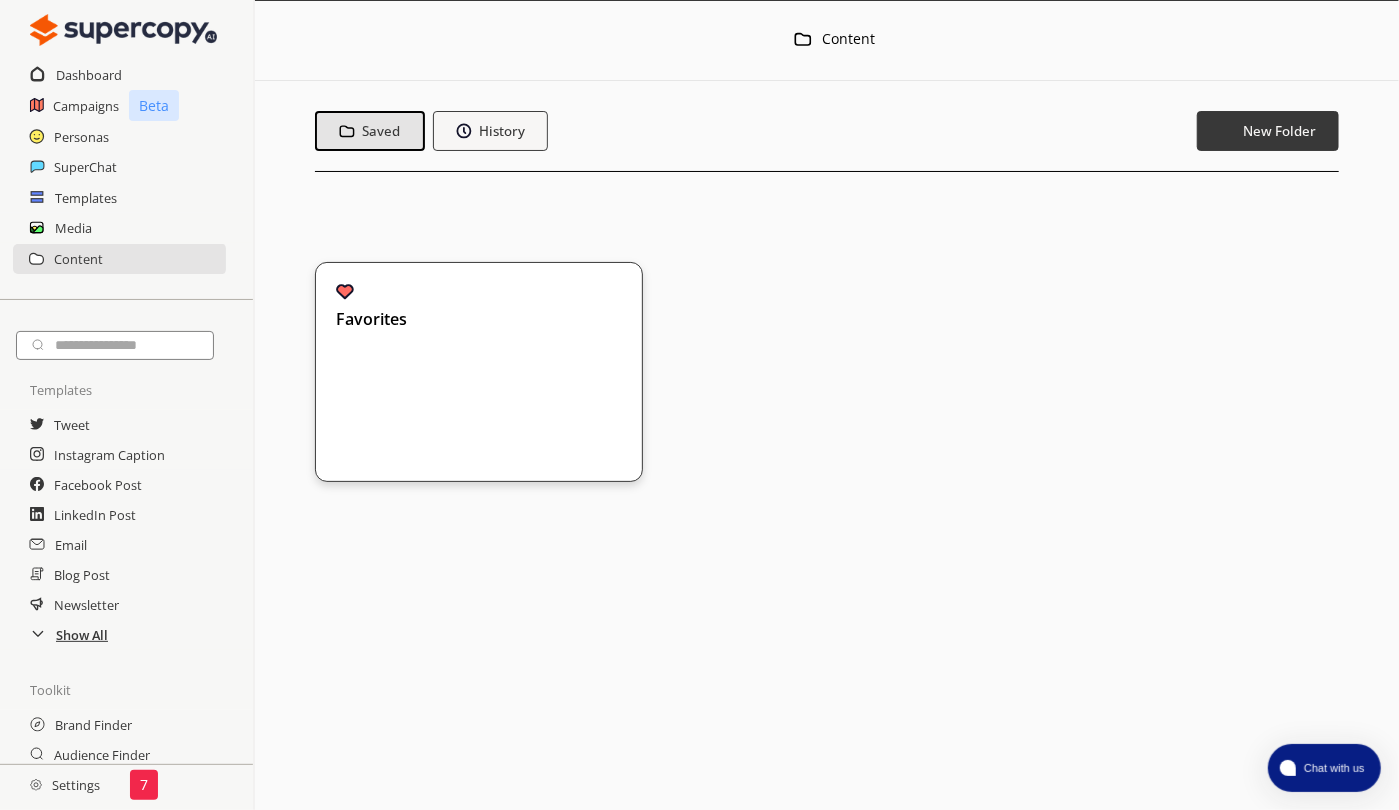 click on "Show All" at bounding box center (82, 635) 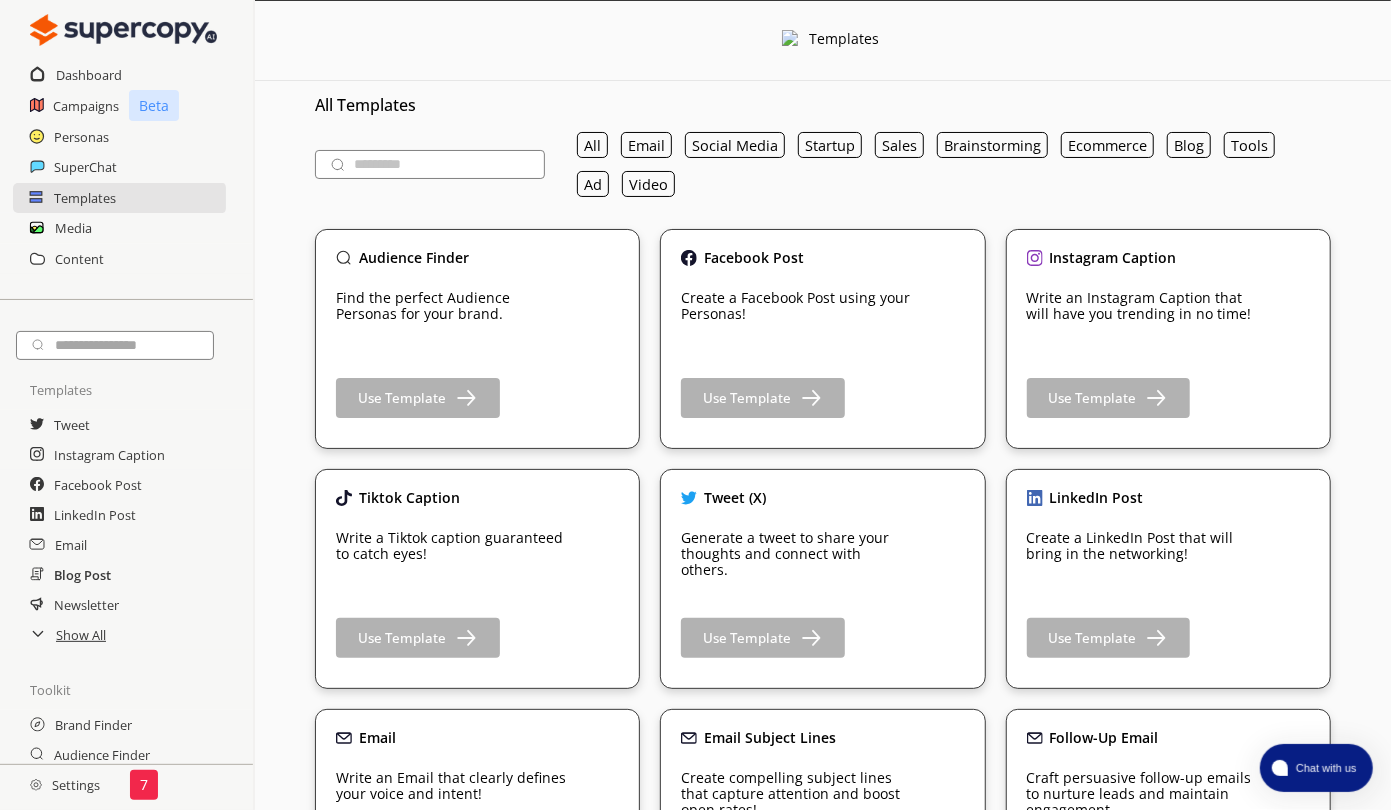 click on "Blog Post" at bounding box center [82, 575] 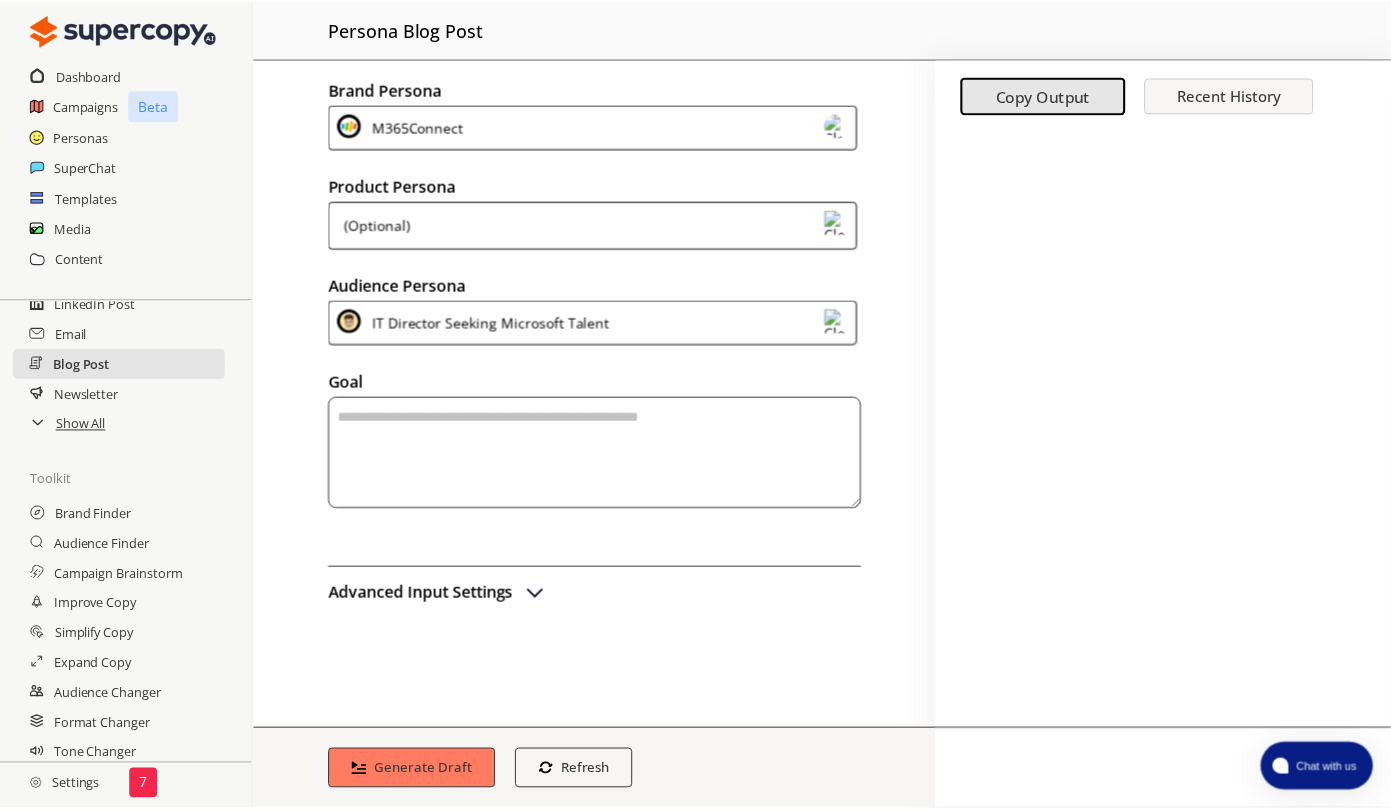 scroll, scrollTop: 218, scrollLeft: 0, axis: vertical 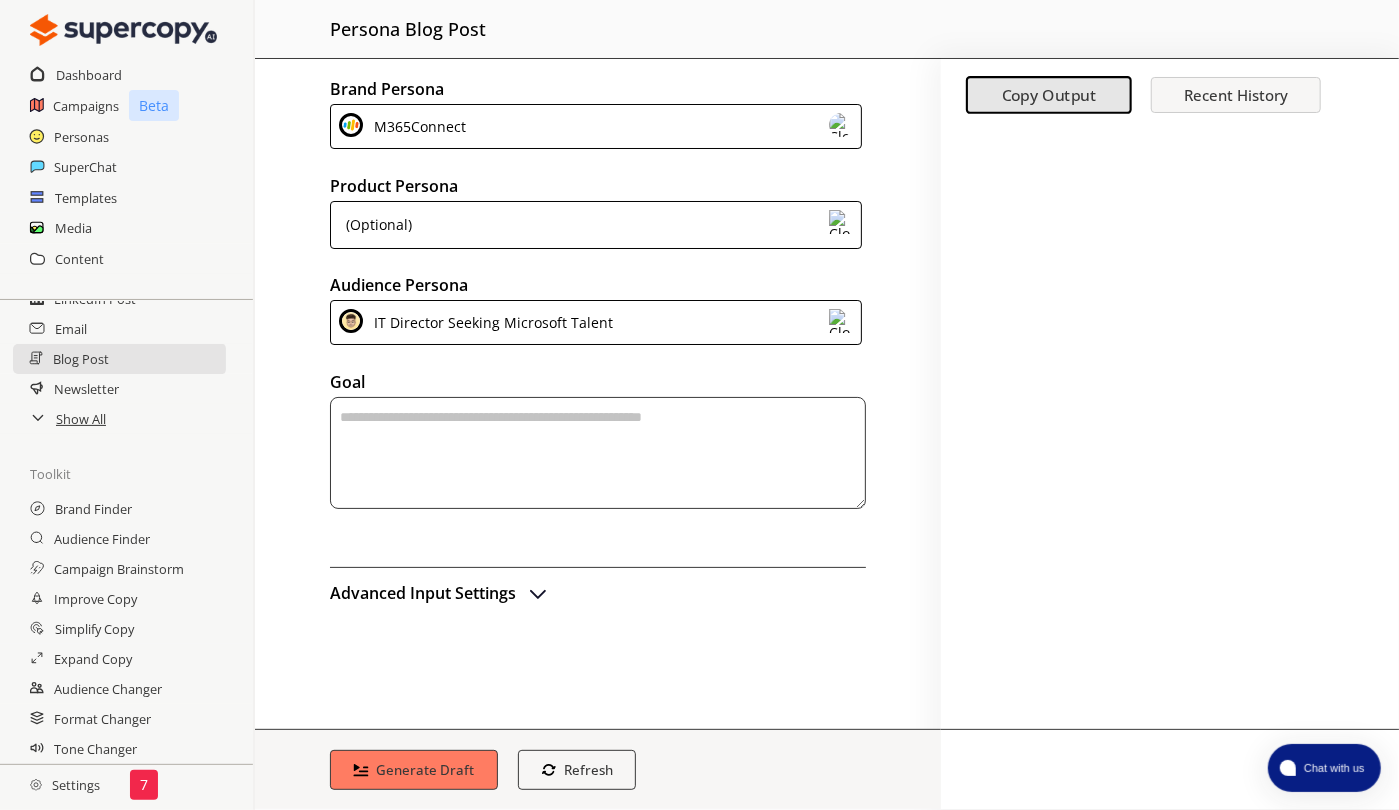 click on "Settings" at bounding box center (65, 785) 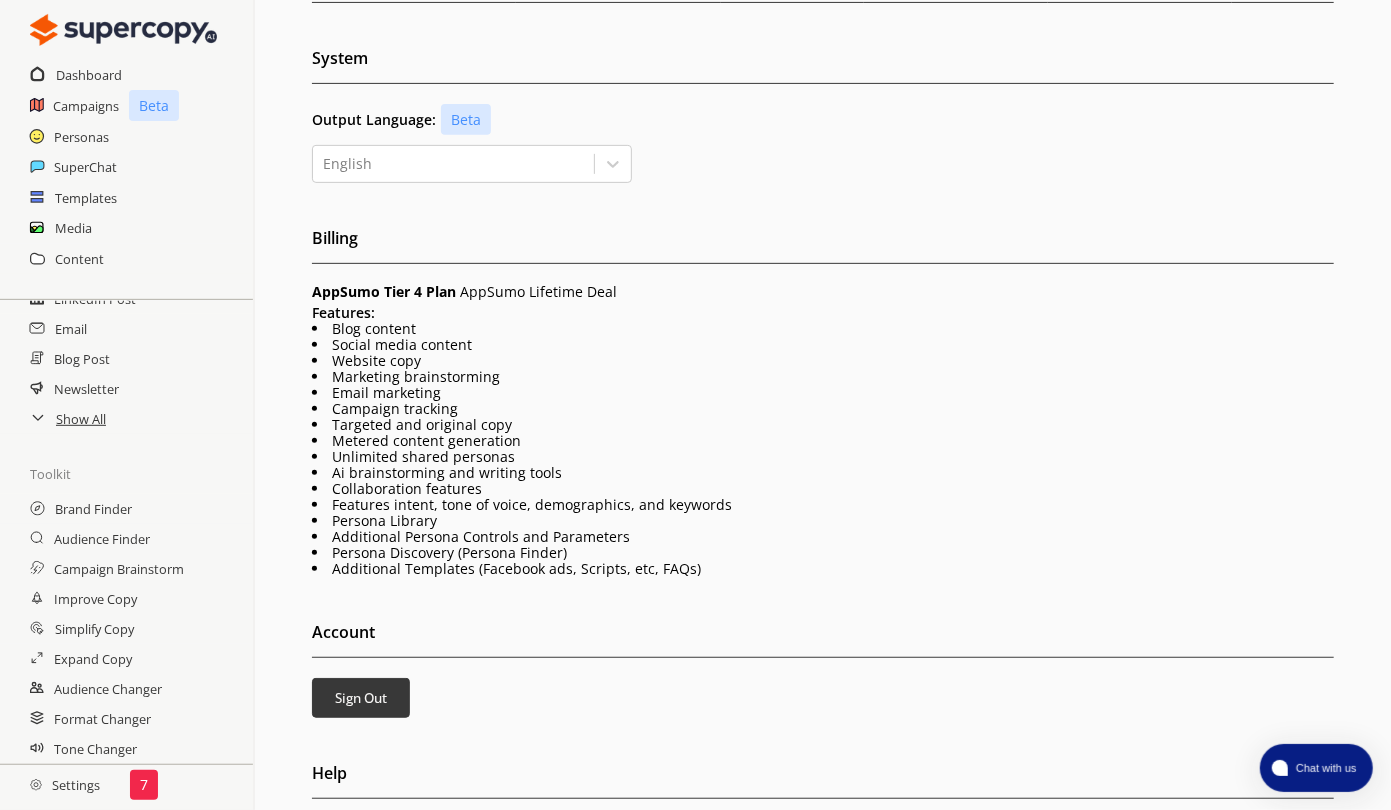 scroll, scrollTop: 402, scrollLeft: 0, axis: vertical 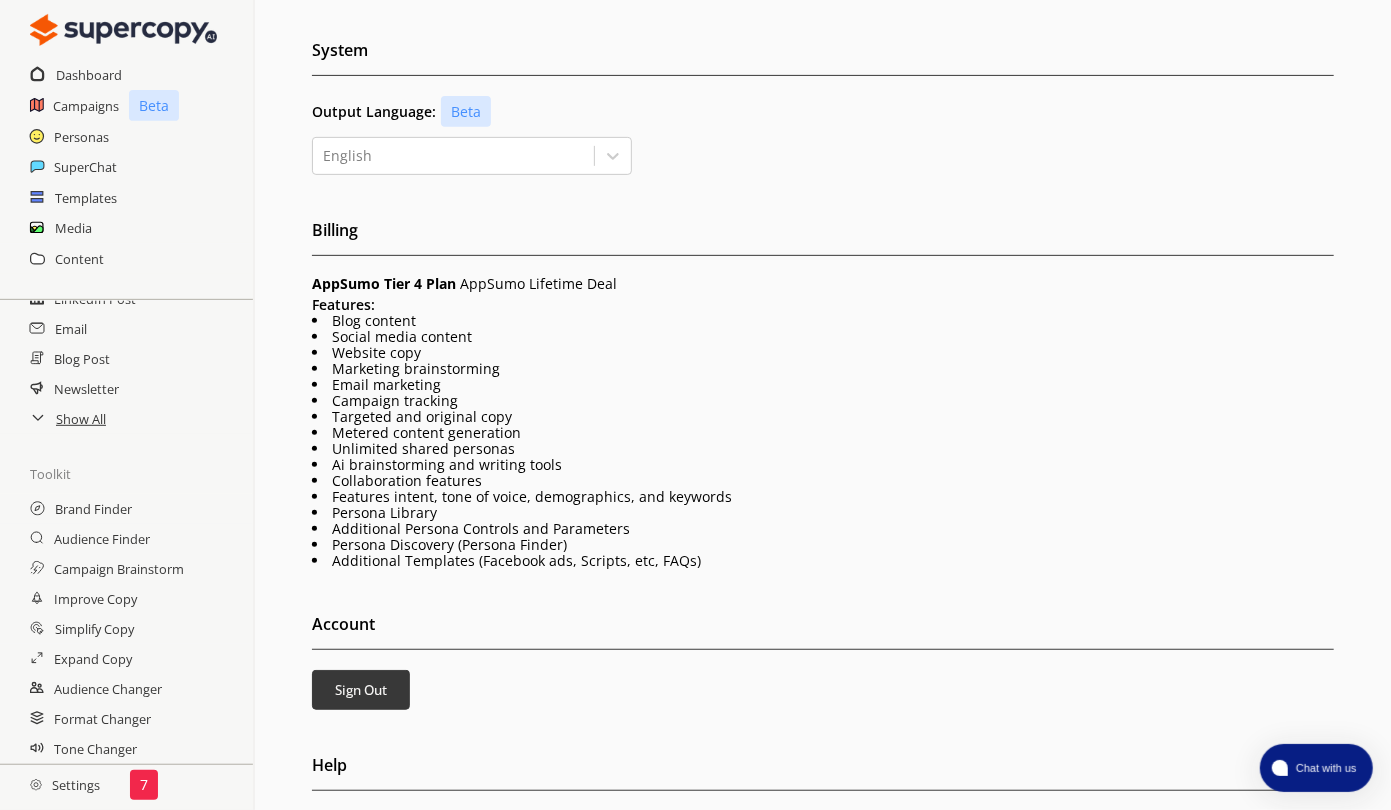 click on "7" at bounding box center [144, 785] 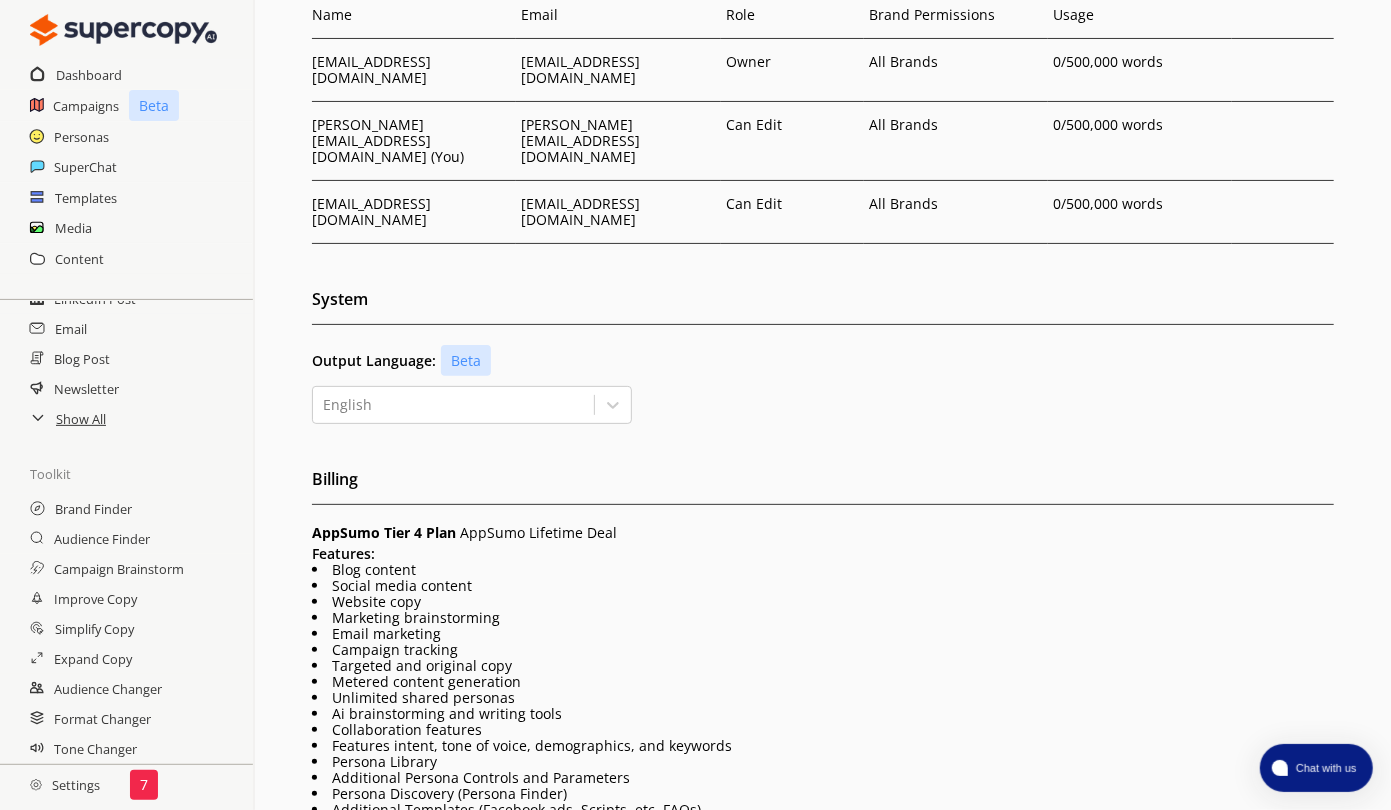 scroll, scrollTop: 0, scrollLeft: 0, axis: both 